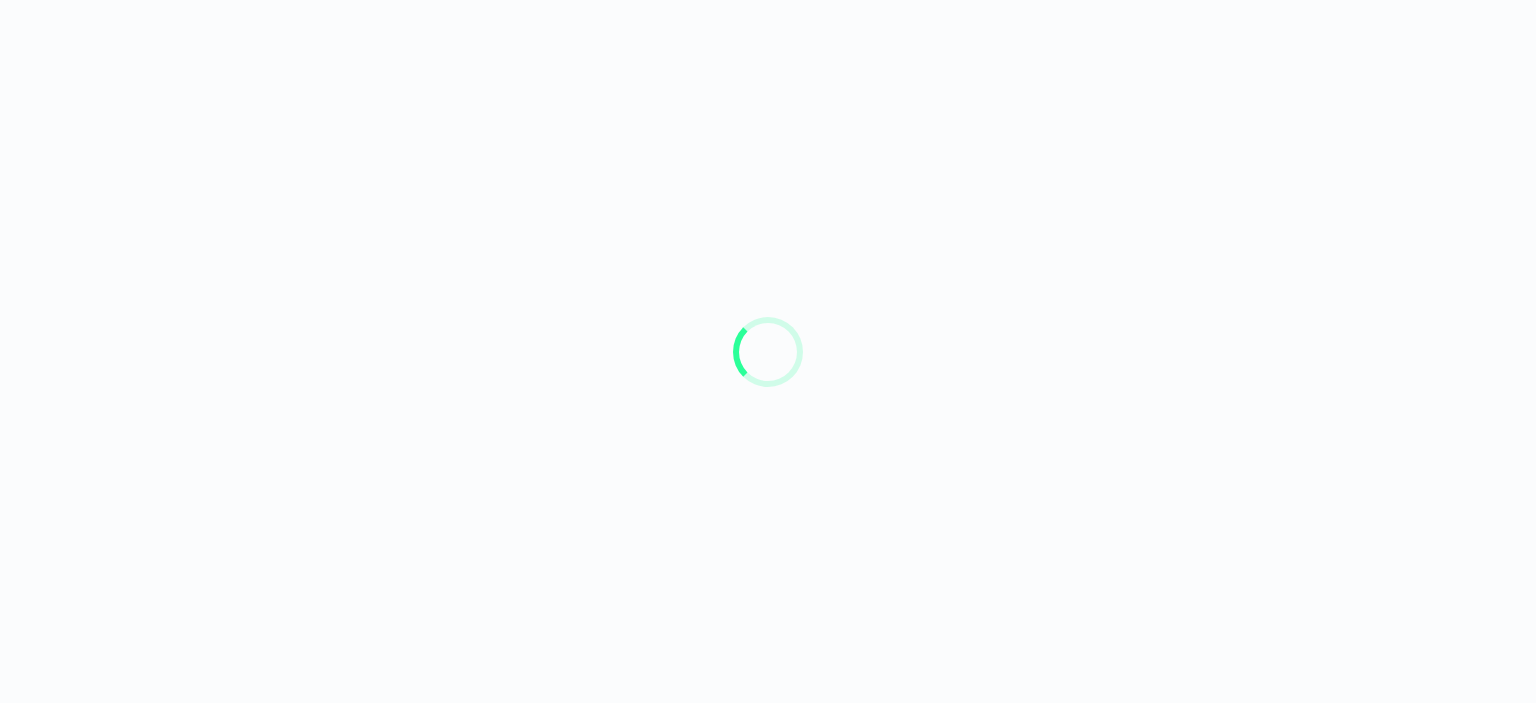 scroll, scrollTop: 0, scrollLeft: 0, axis: both 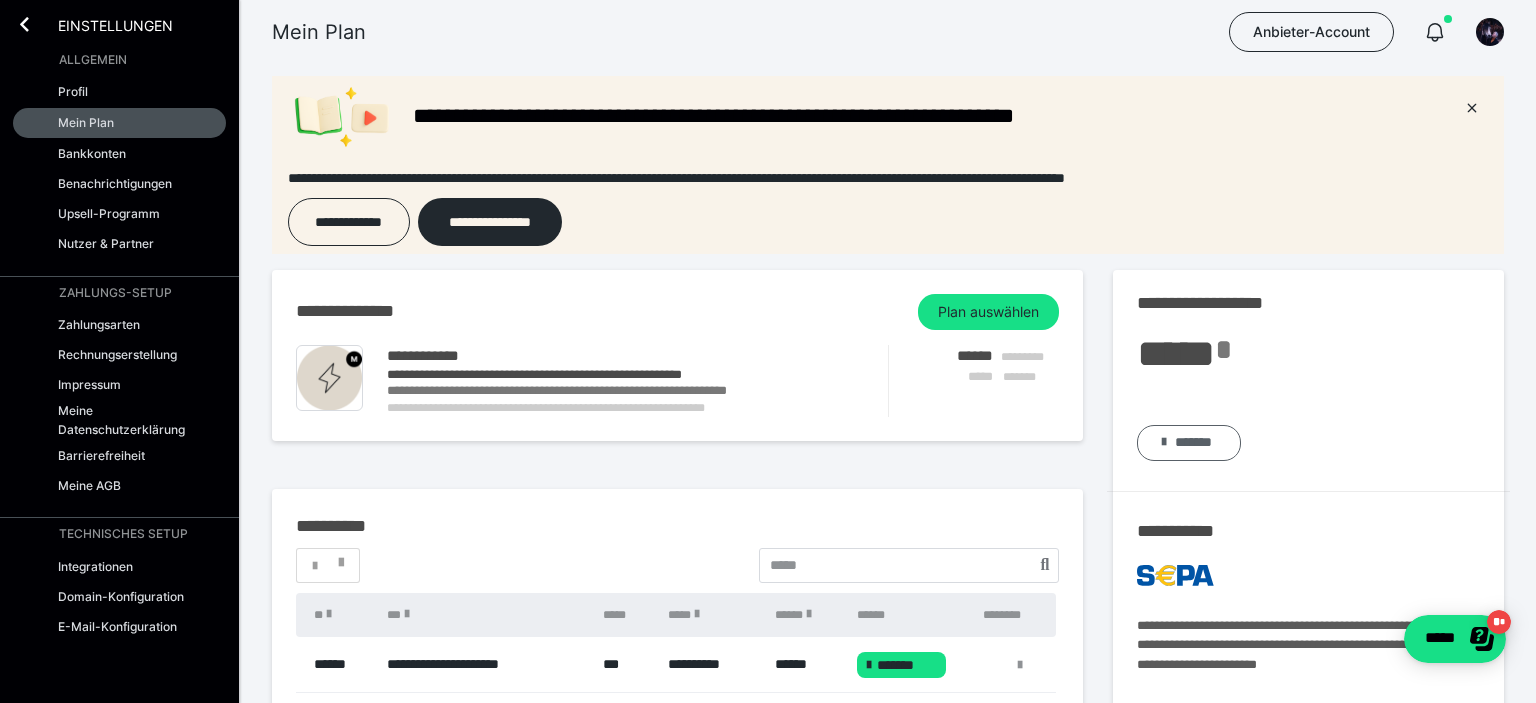 click on "*******" at bounding box center (1193, 443) 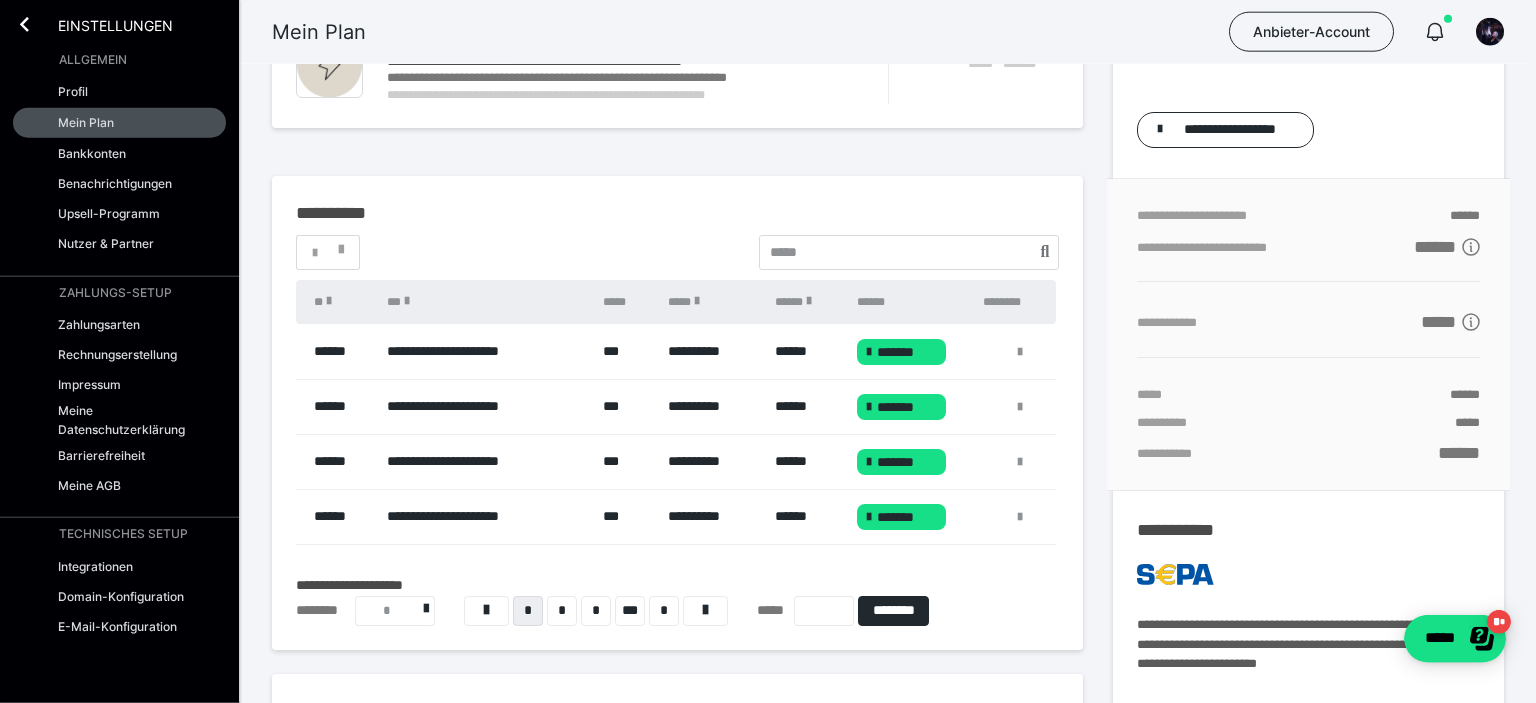 scroll, scrollTop: 0, scrollLeft: 0, axis: both 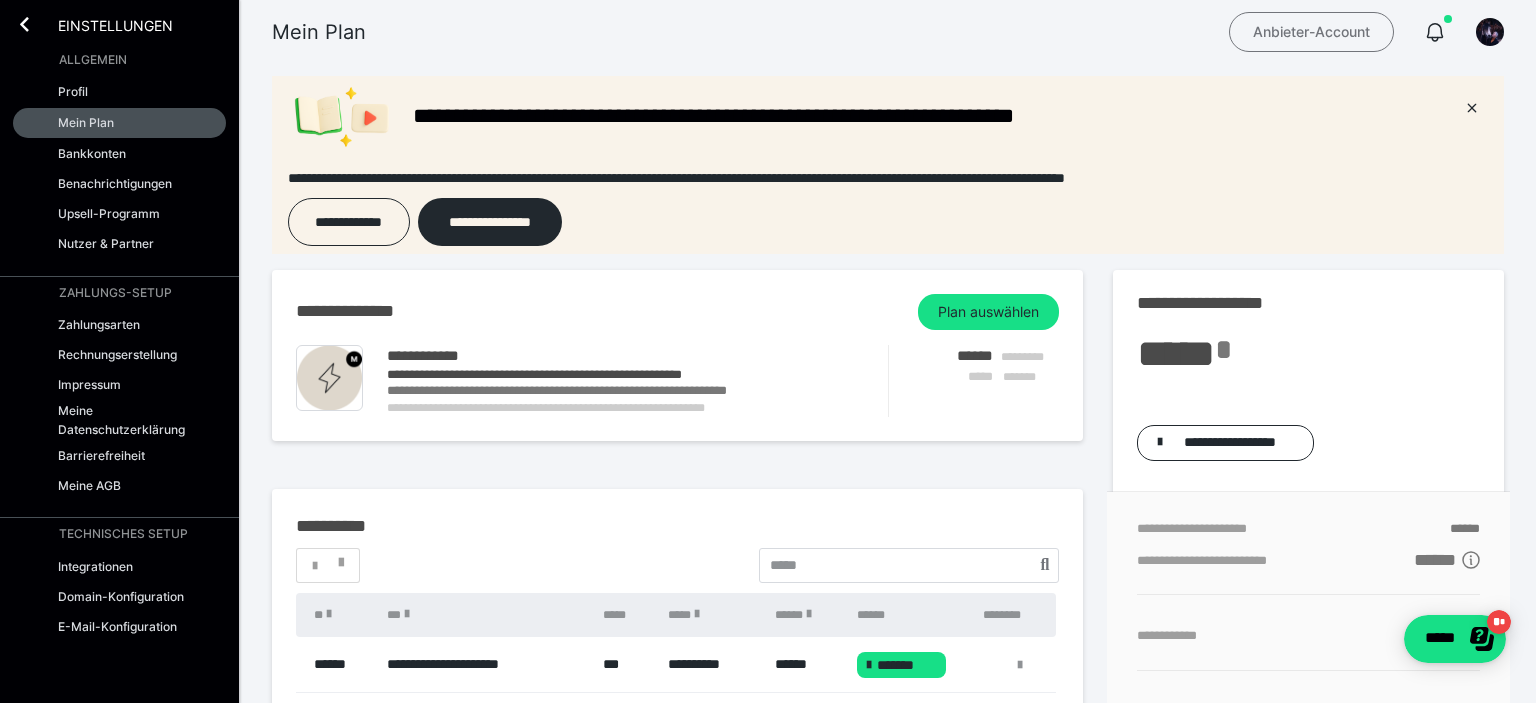 click on "Anbieter-Account" at bounding box center (1311, 32) 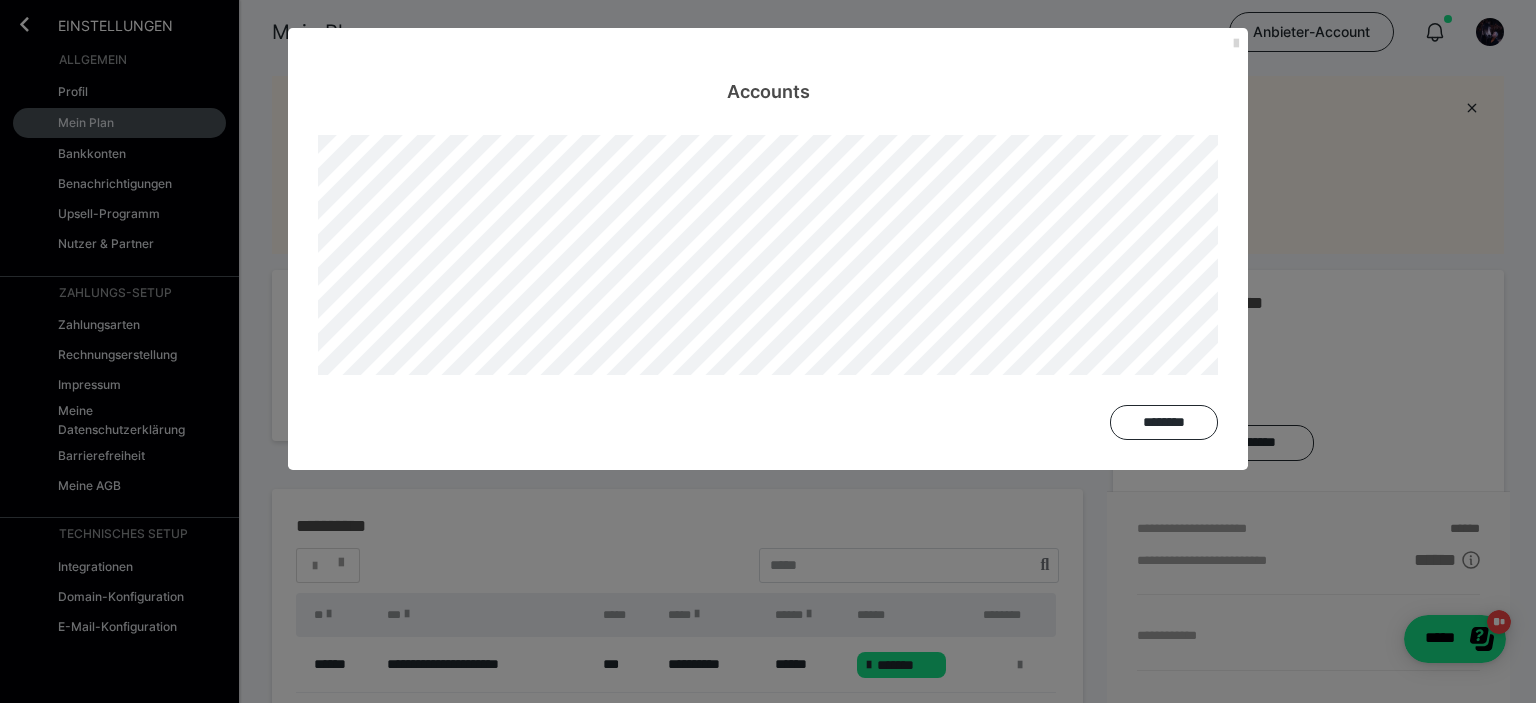 click at bounding box center (1236, 44) 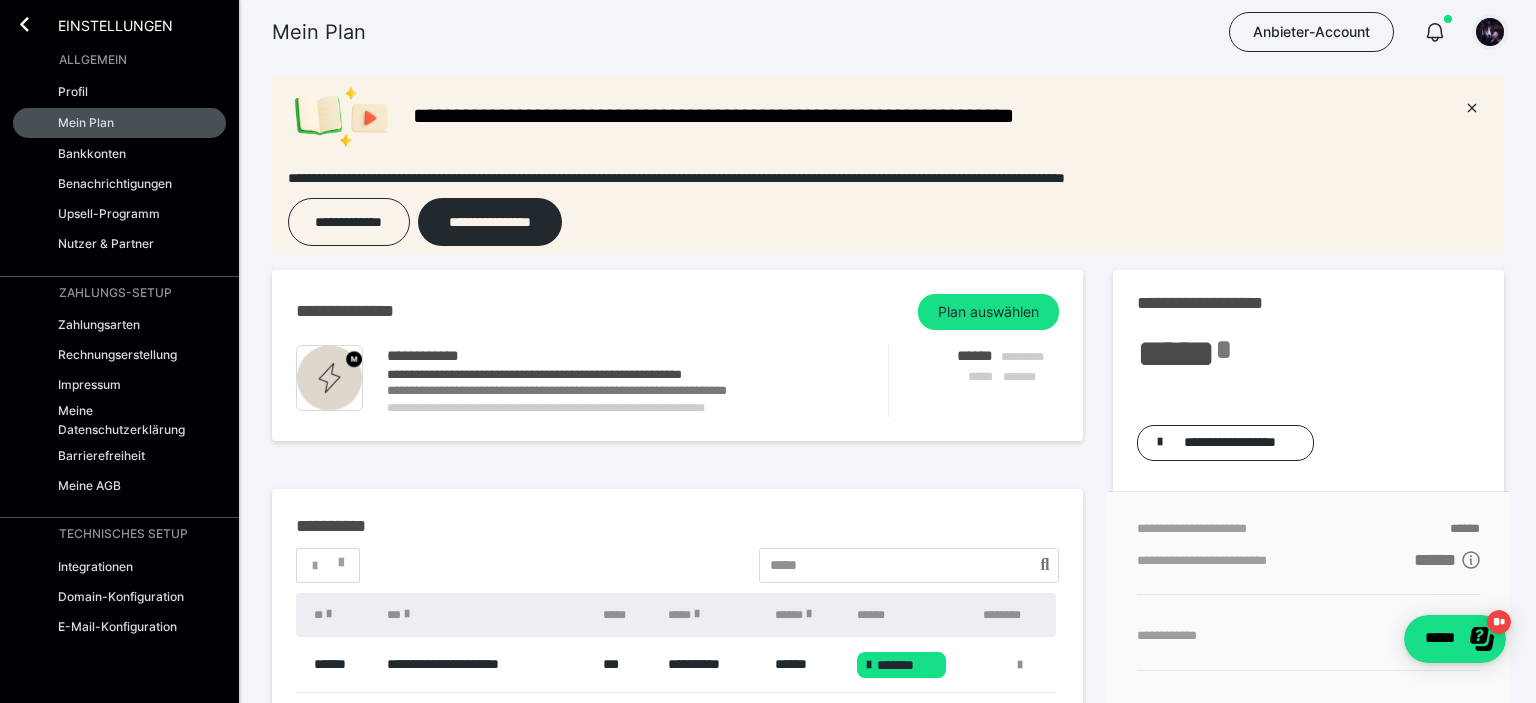 click at bounding box center [1490, 32] 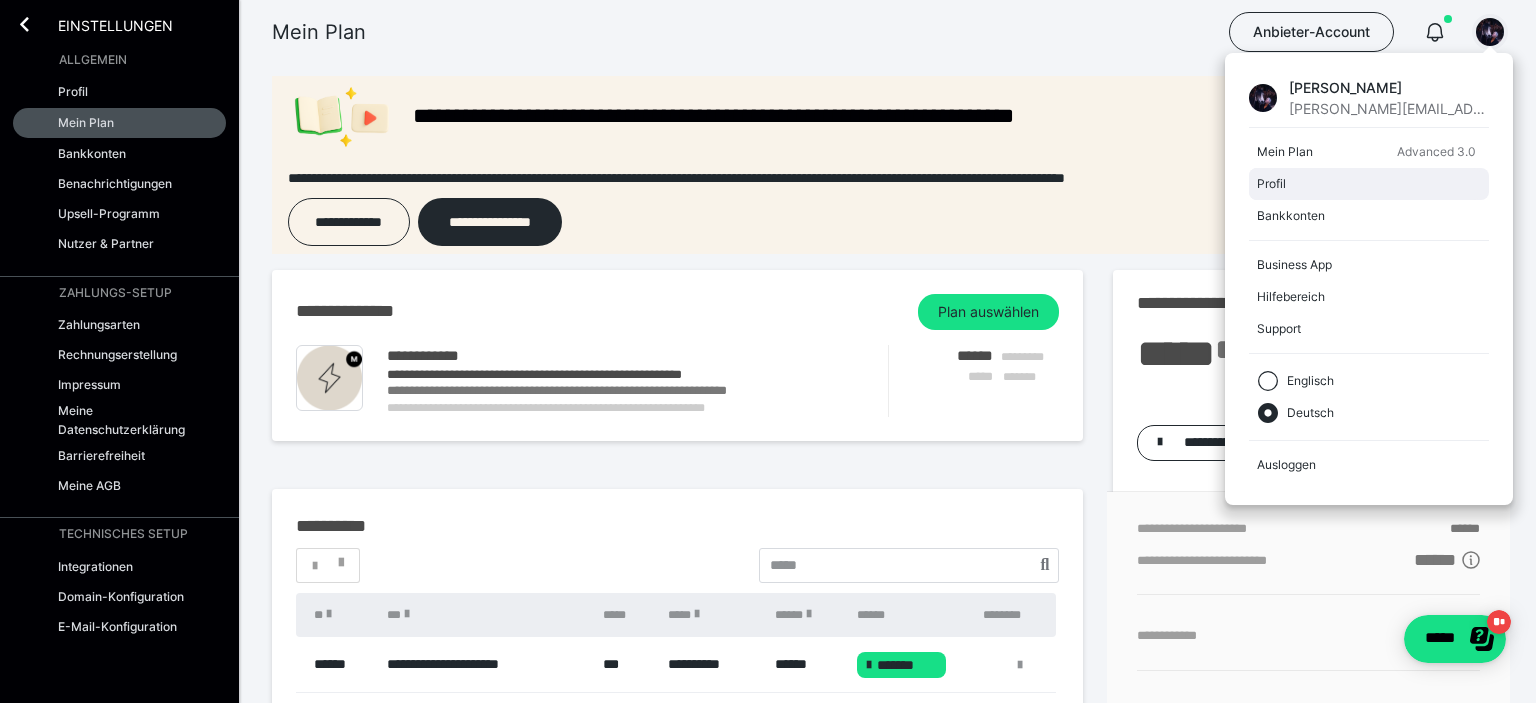 click on "Profil" at bounding box center (1365, 184) 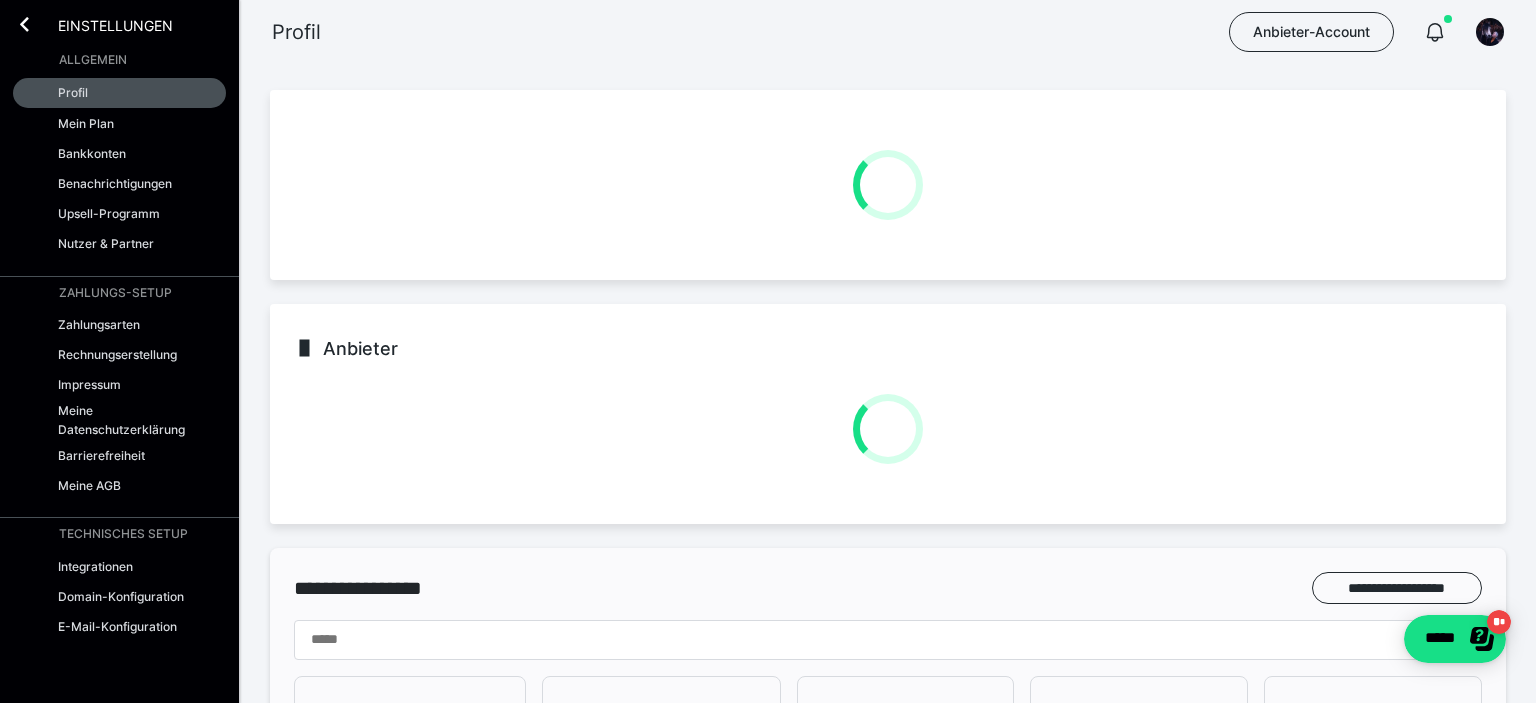scroll, scrollTop: 0, scrollLeft: 0, axis: both 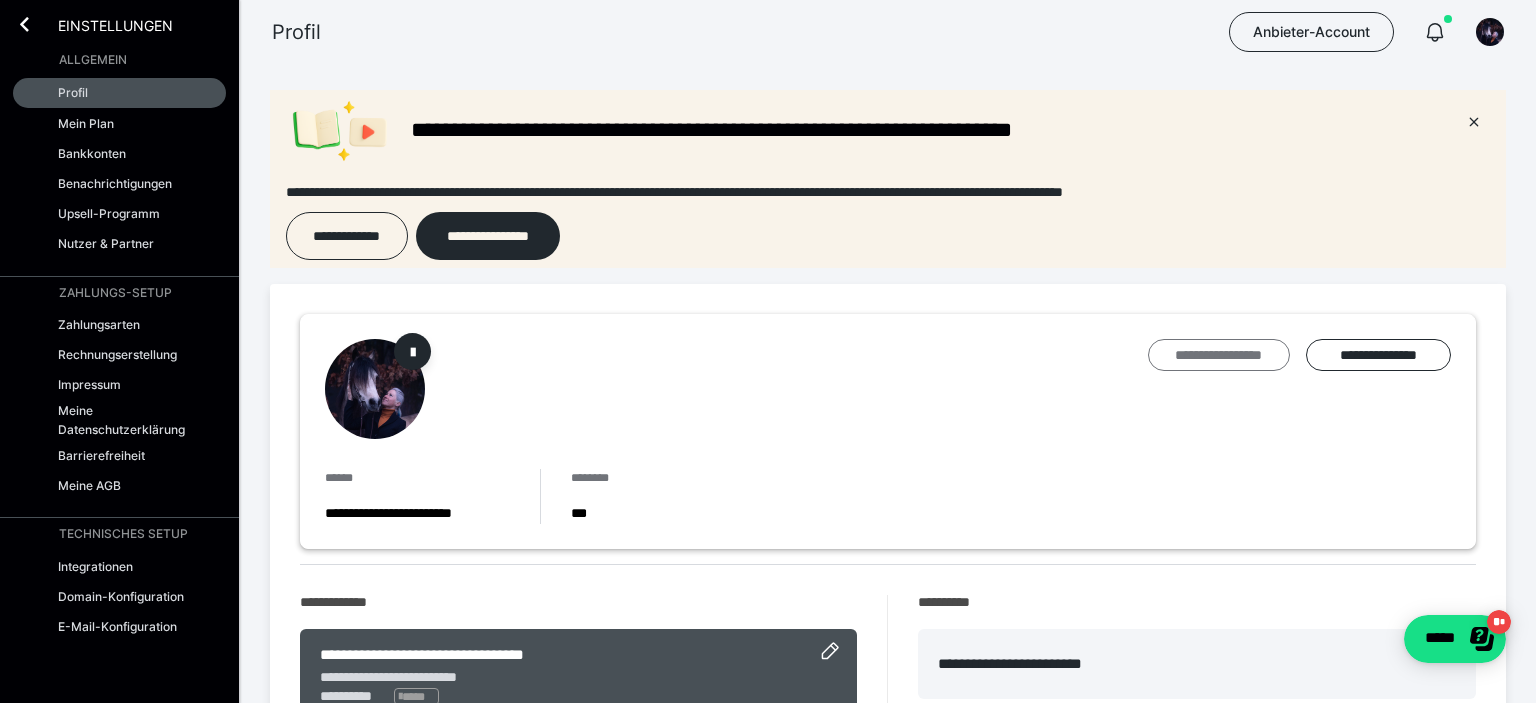 click on "**********" at bounding box center (1219, 355) 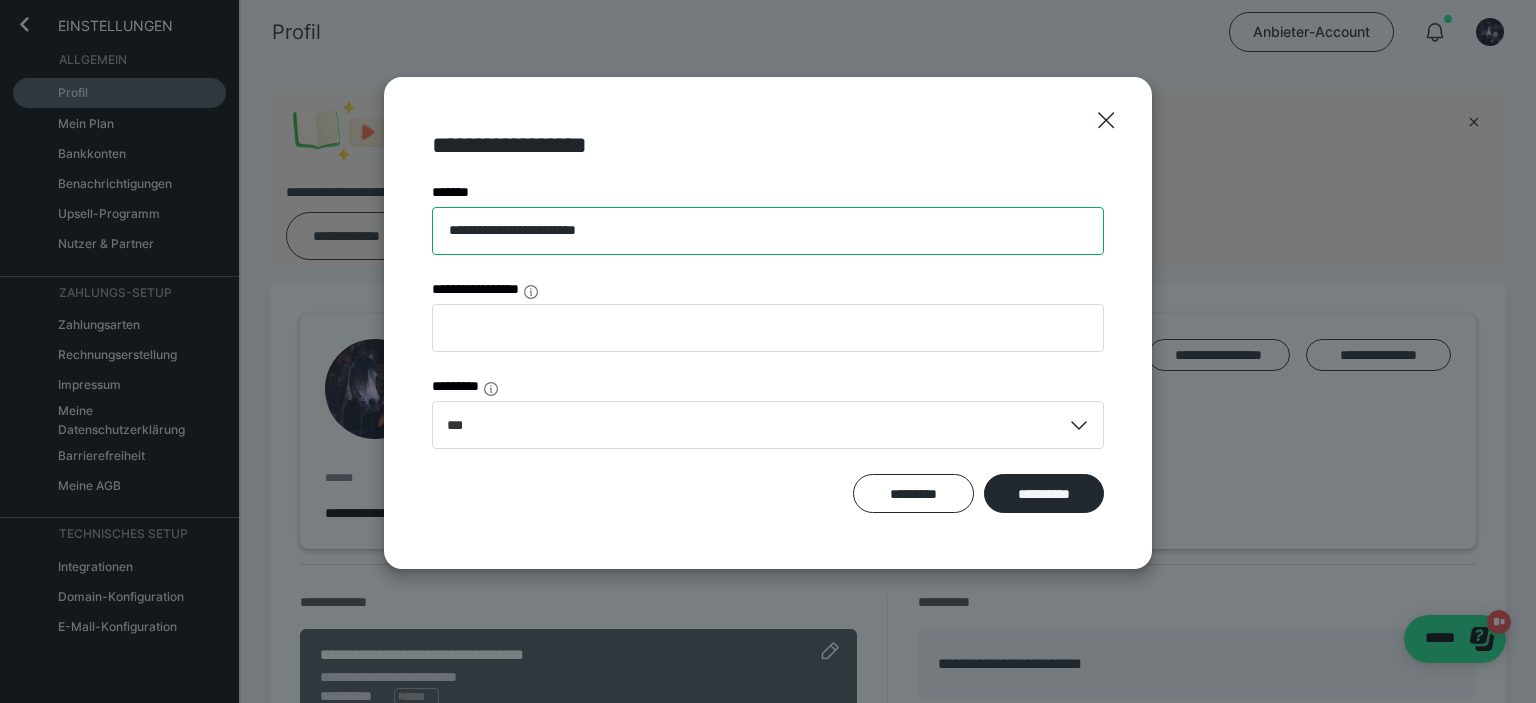 drag, startPoint x: 650, startPoint y: 231, endPoint x: 442, endPoint y: 231, distance: 208 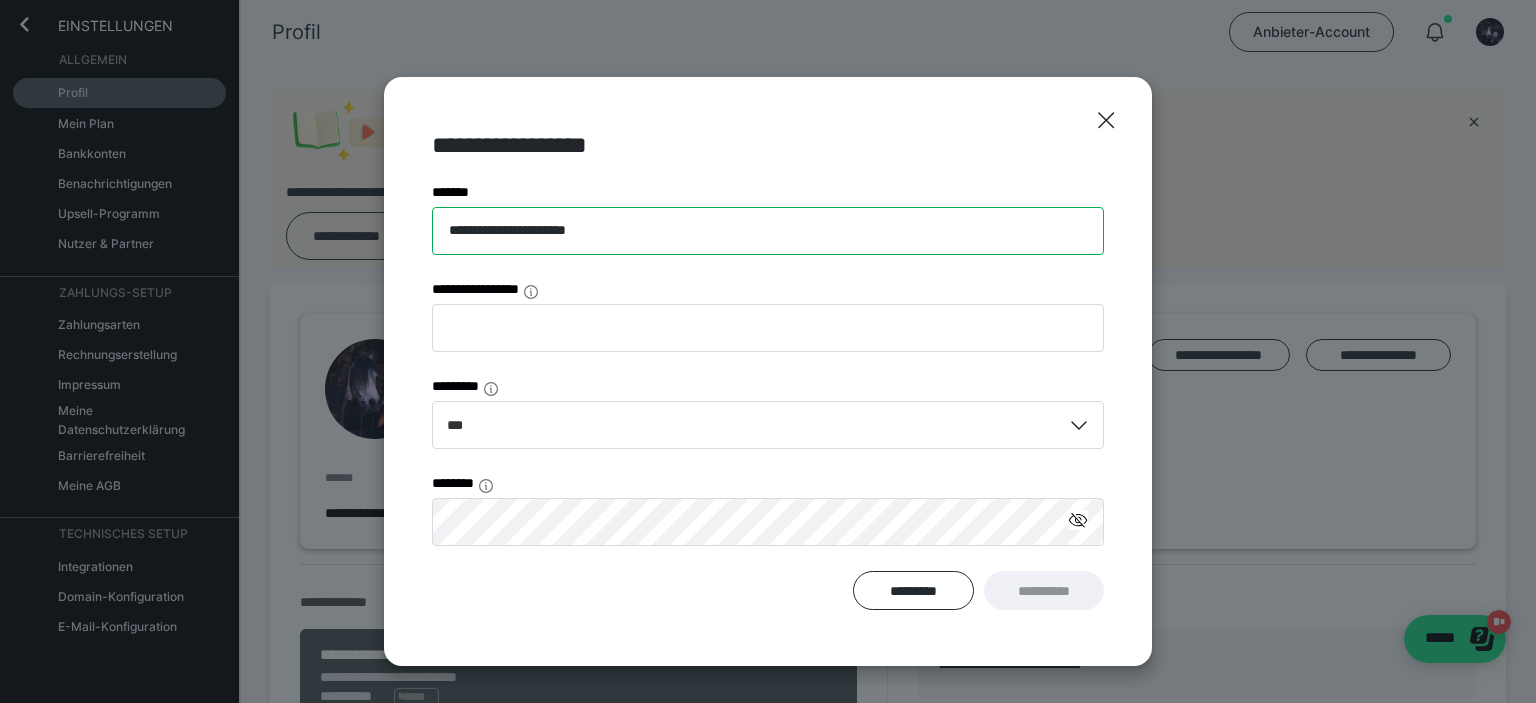 type on "**********" 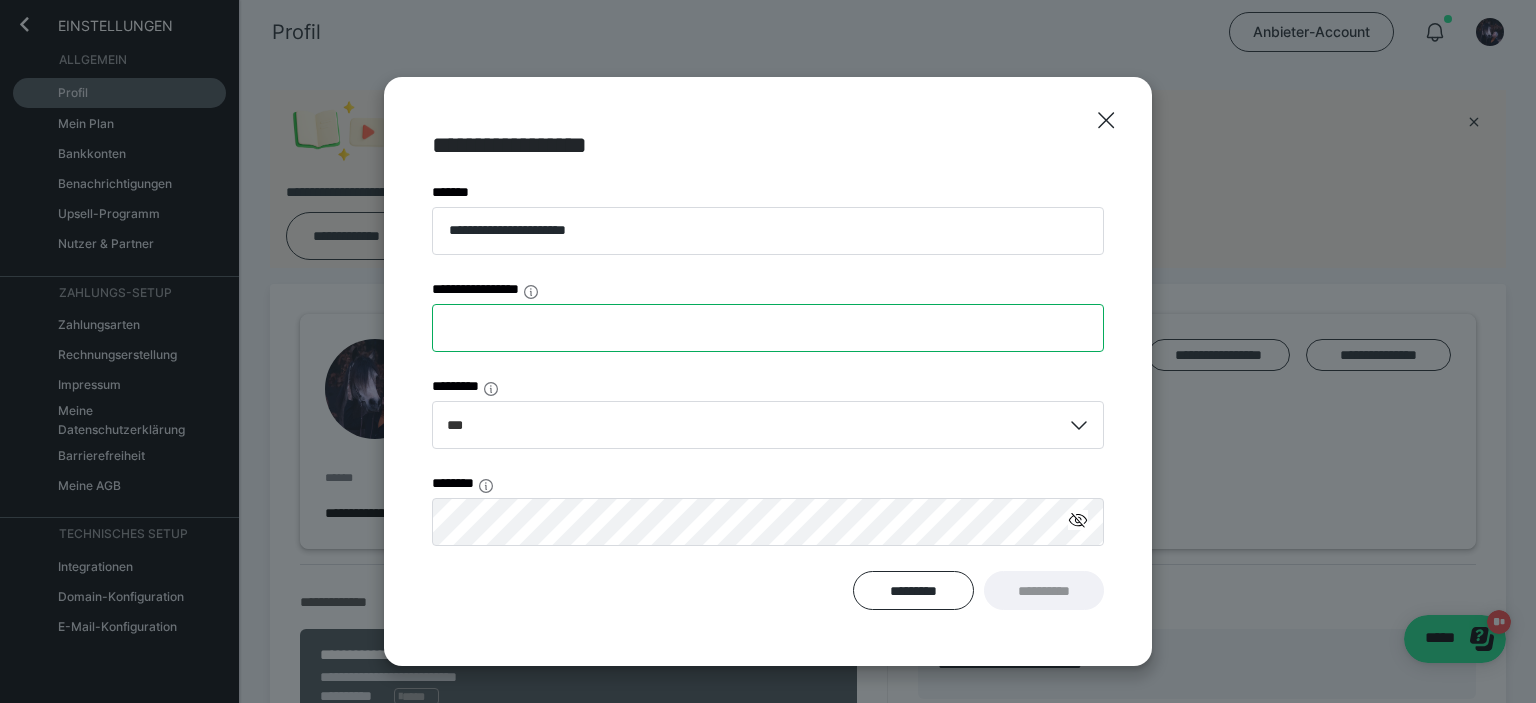 click on "**********" at bounding box center (768, 328) 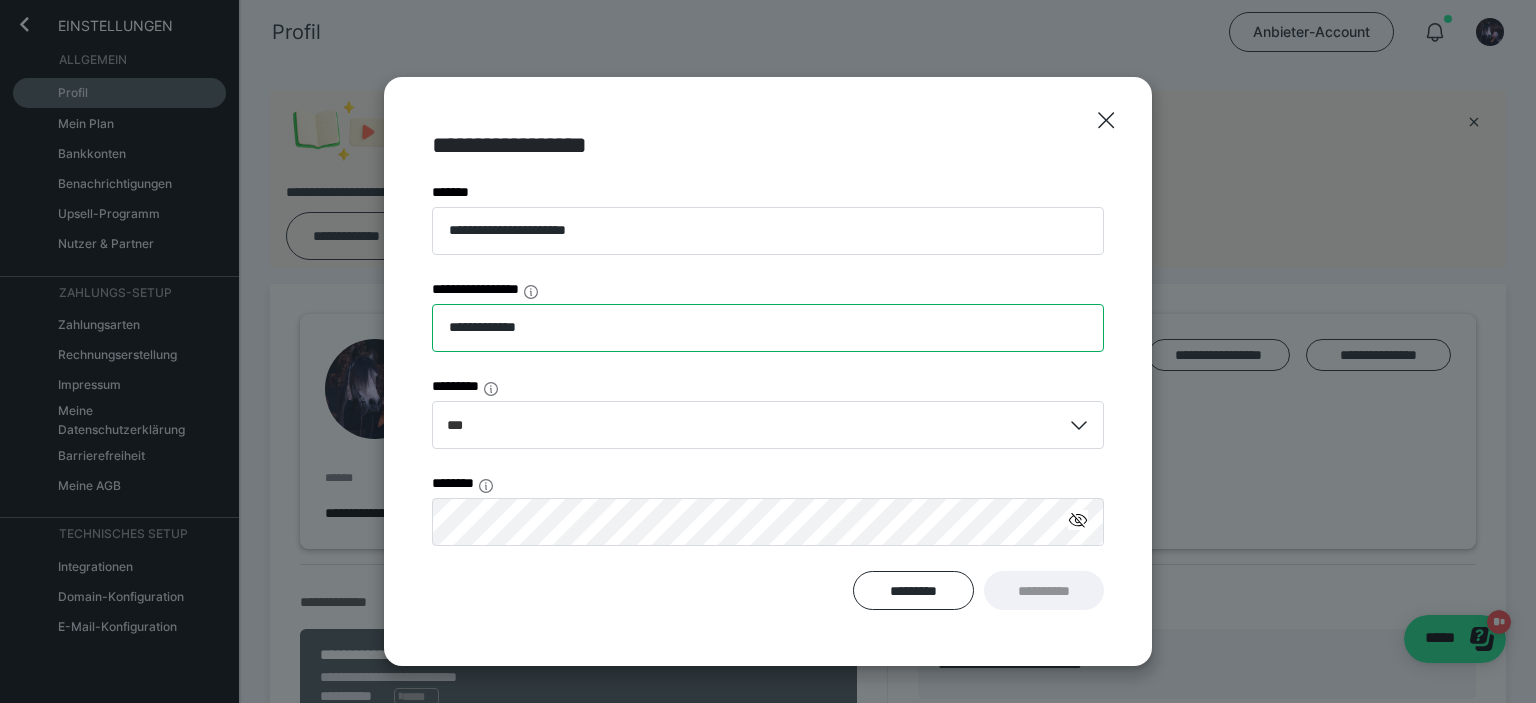 type on "**********" 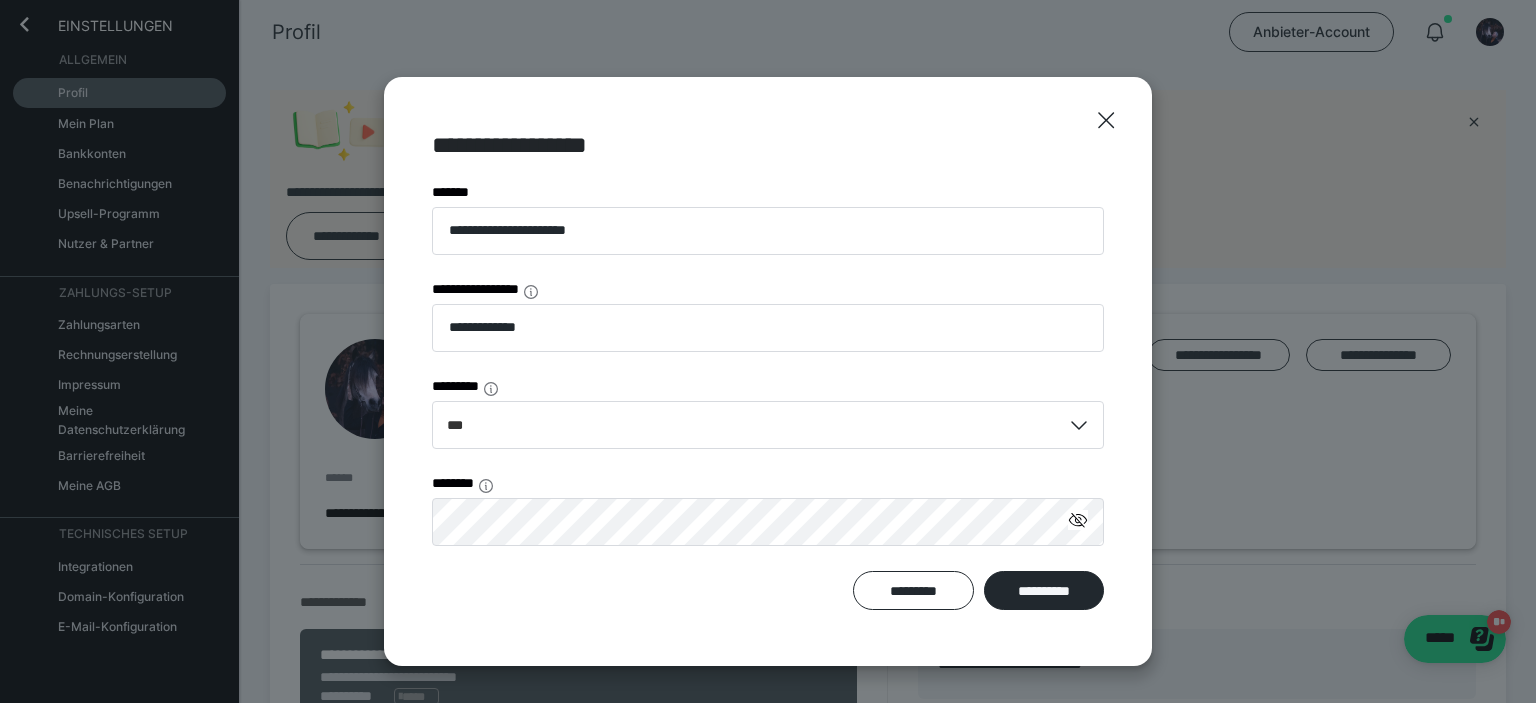 click 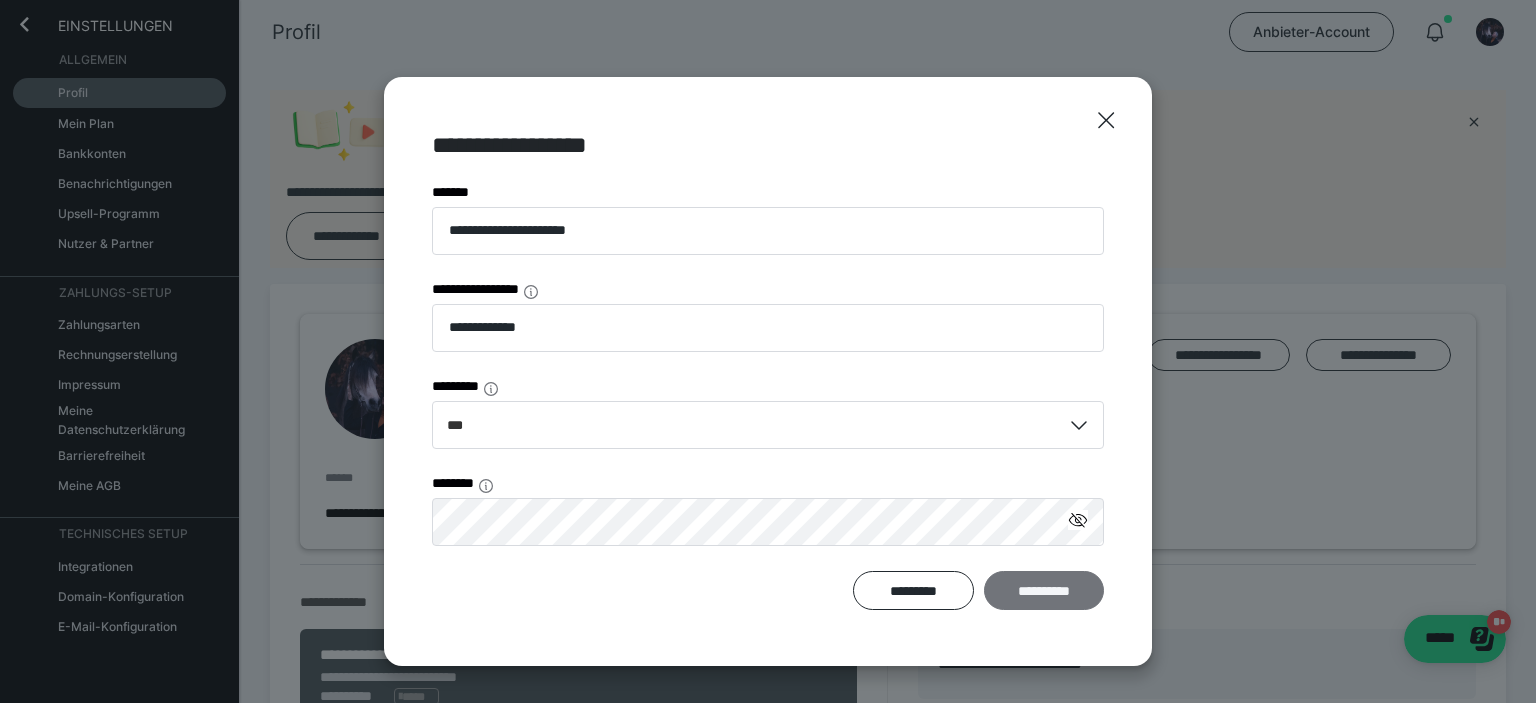 click on "**********" at bounding box center [1044, 591] 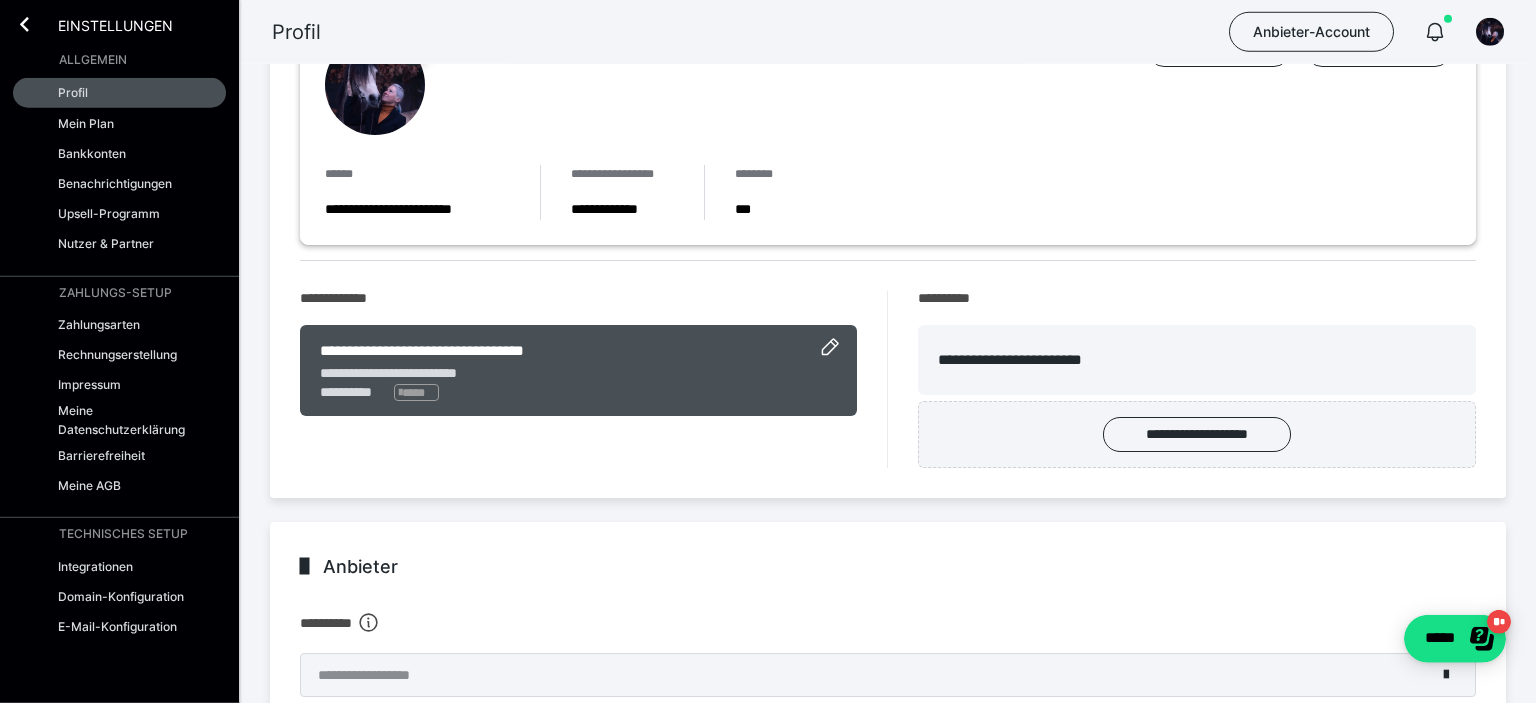 scroll, scrollTop: 316, scrollLeft: 0, axis: vertical 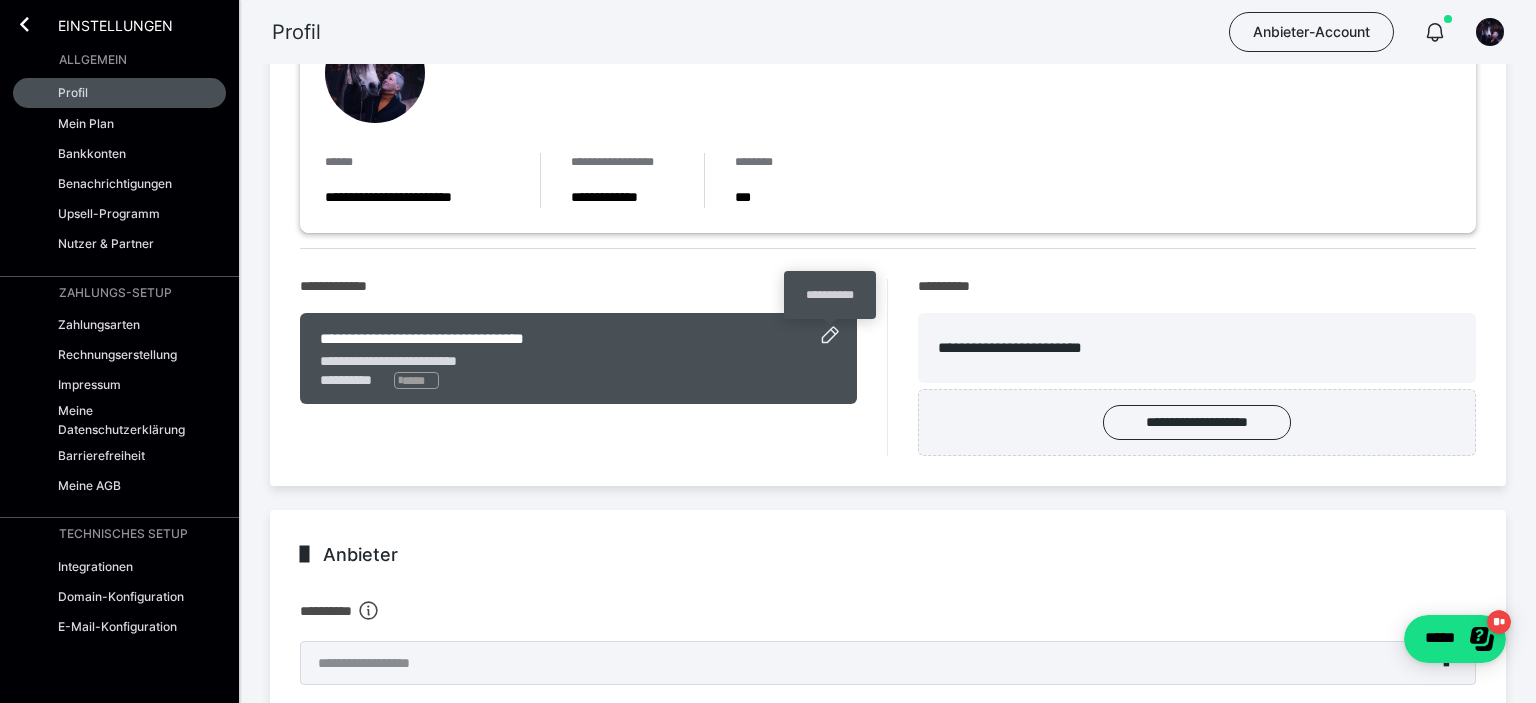 click 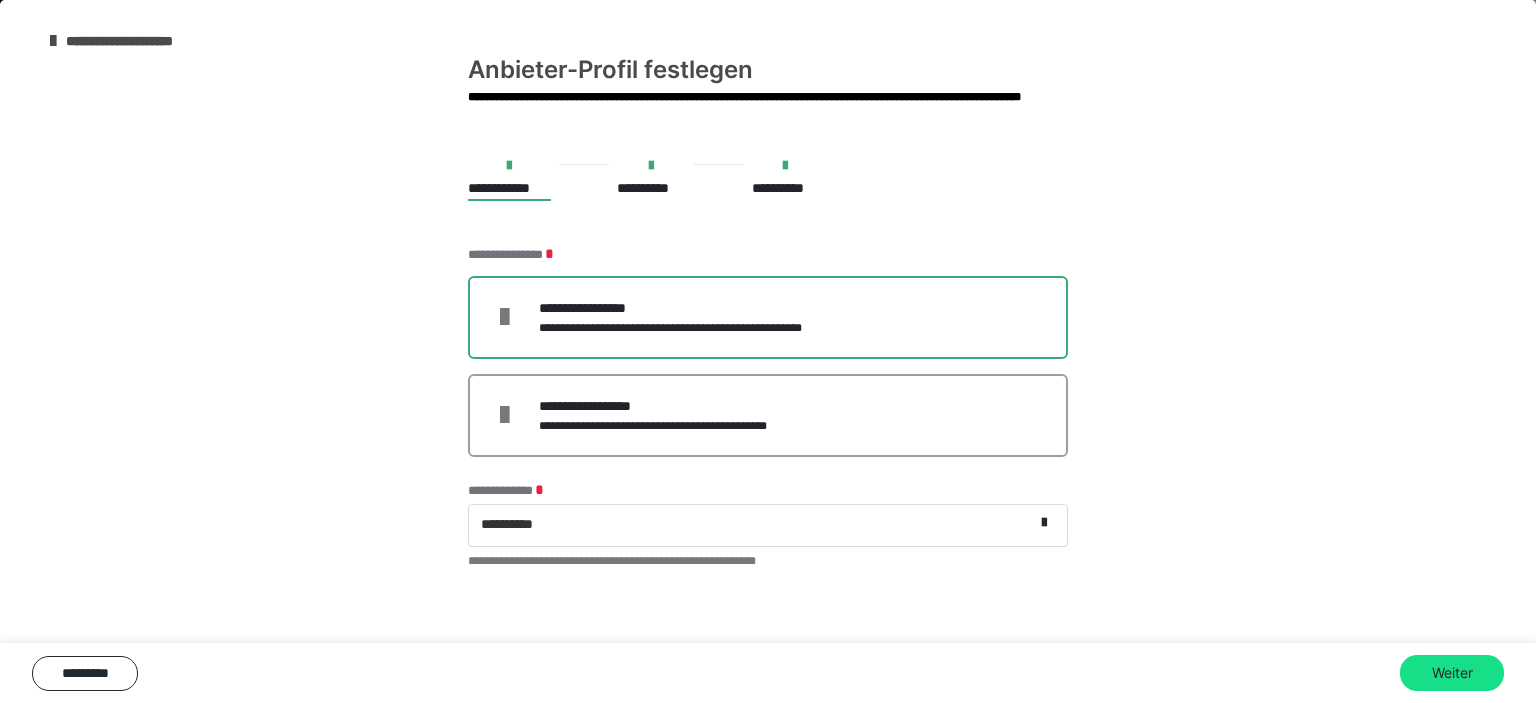 click on "**********" at bounding box center (768, 317) 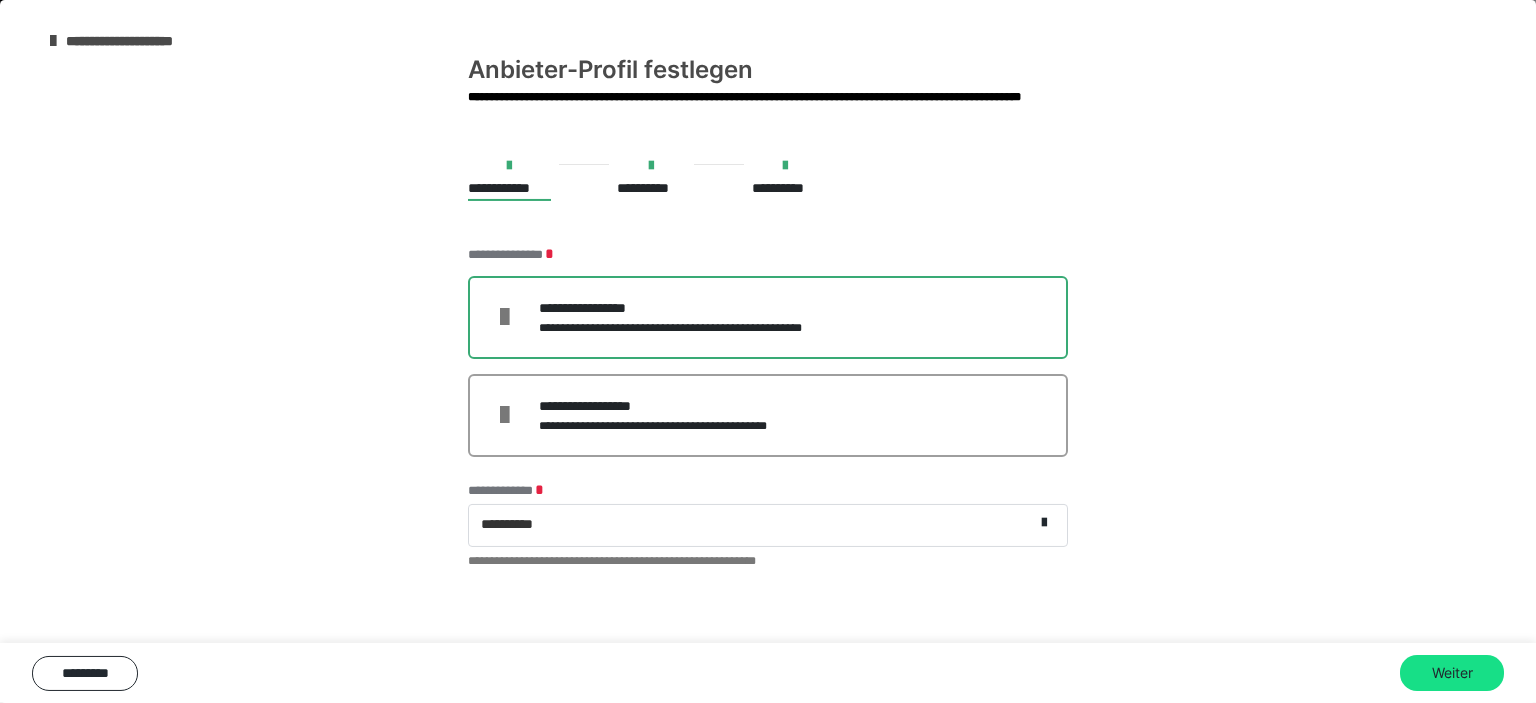 scroll, scrollTop: 739, scrollLeft: 0, axis: vertical 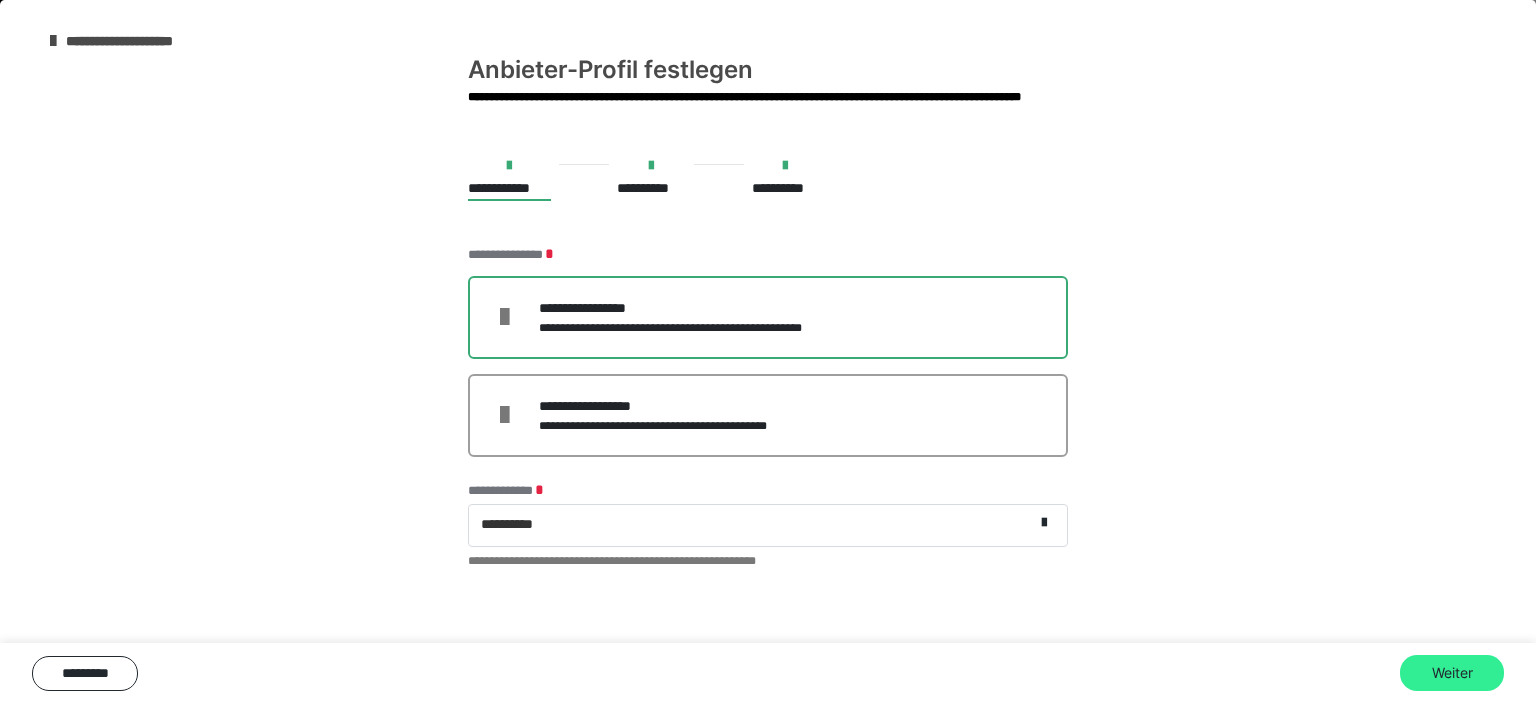 click on "Weiter" at bounding box center (1452, 673) 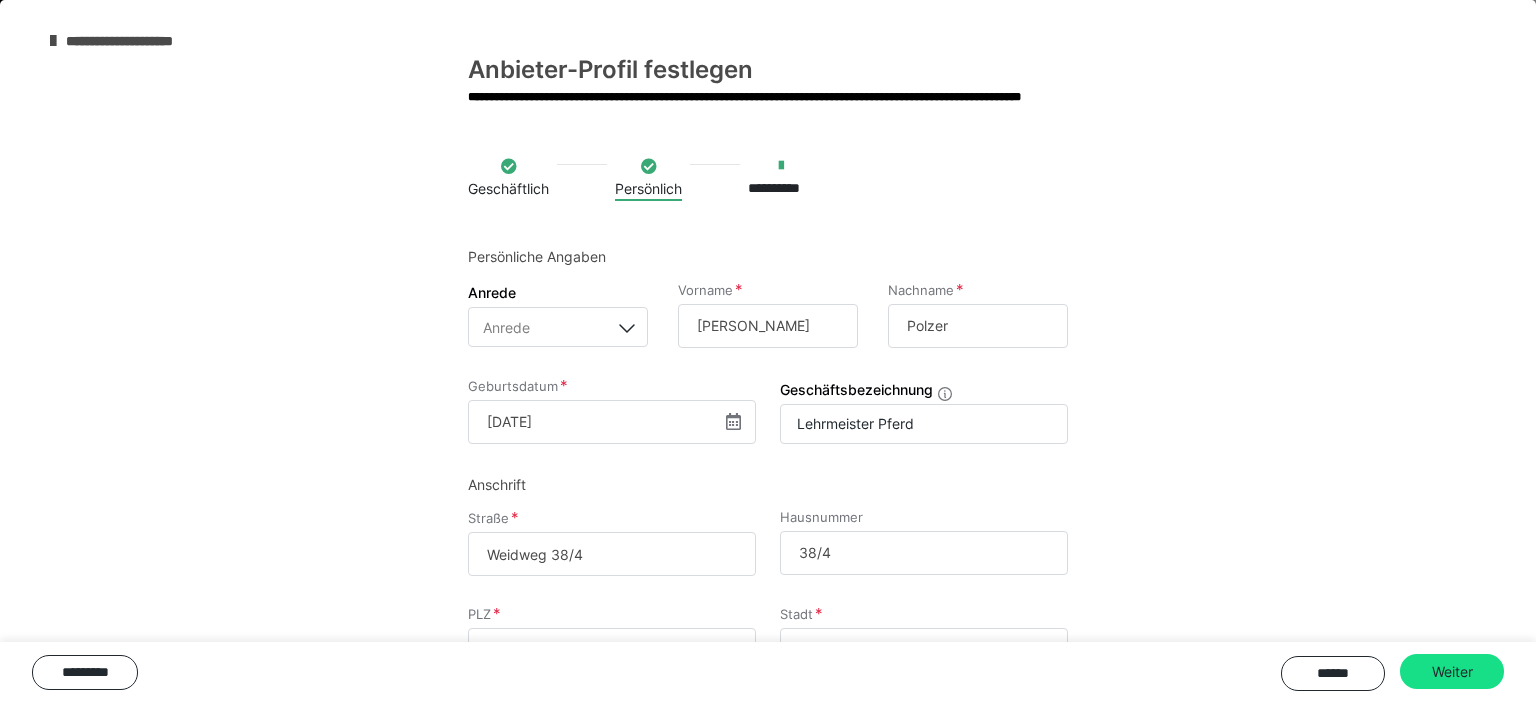 scroll, scrollTop: 1066, scrollLeft: 0, axis: vertical 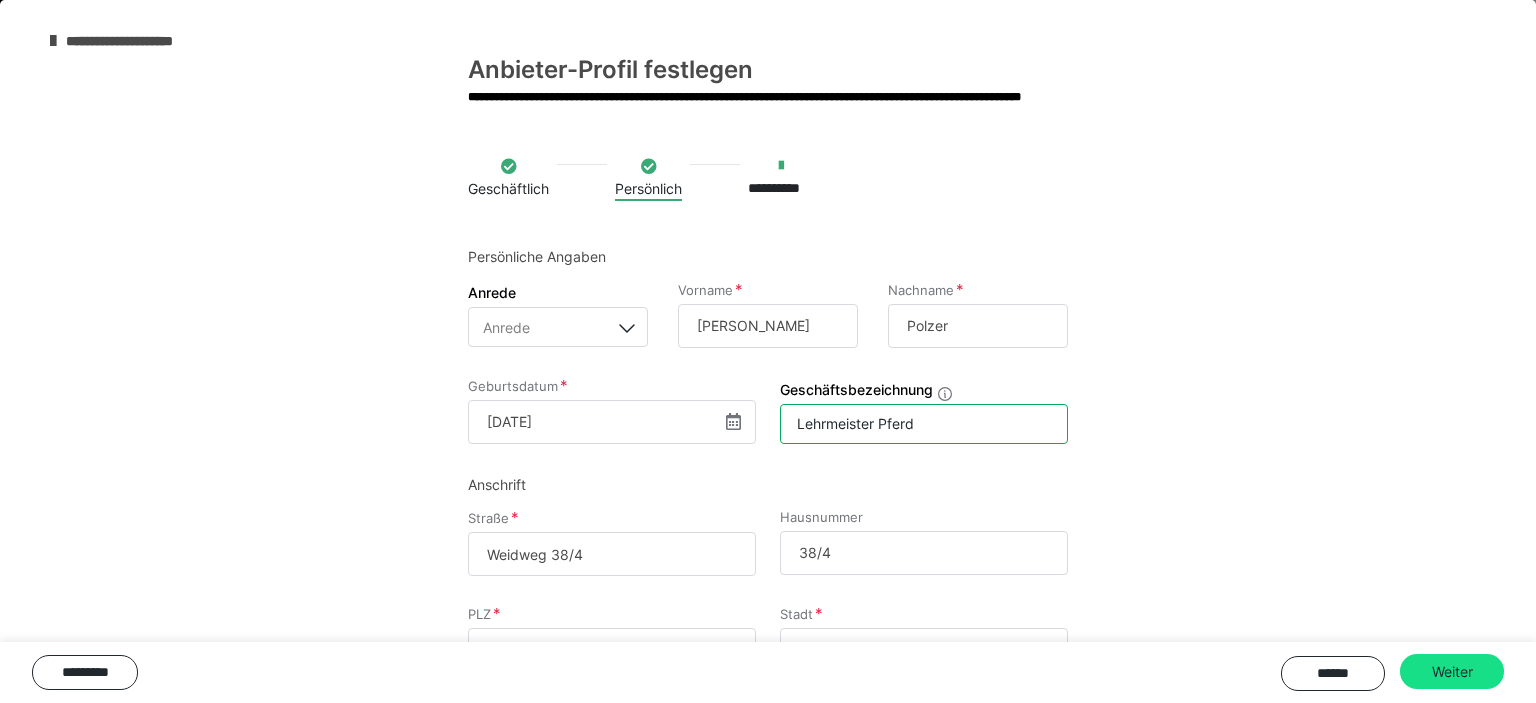 drag, startPoint x: 932, startPoint y: 428, endPoint x: 789, endPoint y: 419, distance: 143.28294 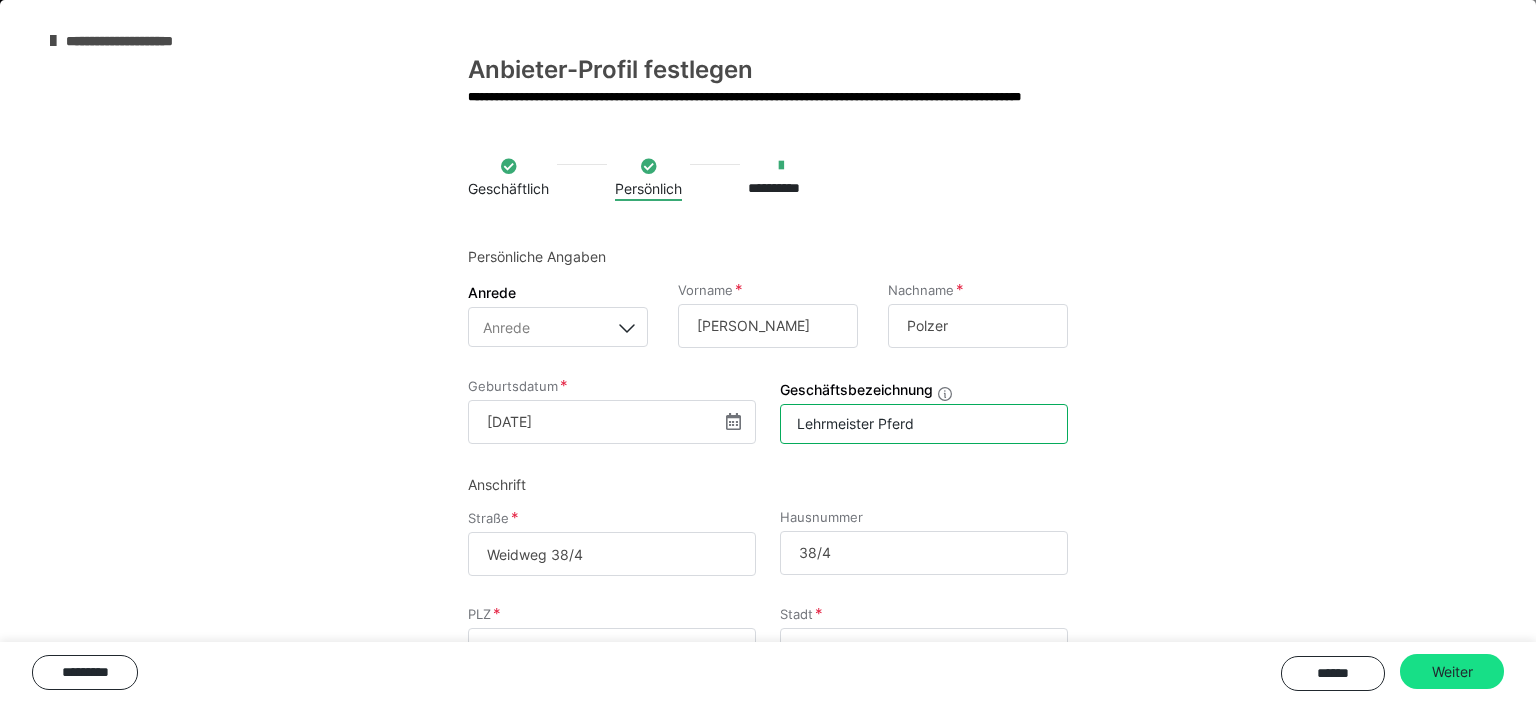 click on "Lehrmeister Pferd" at bounding box center [924, 424] 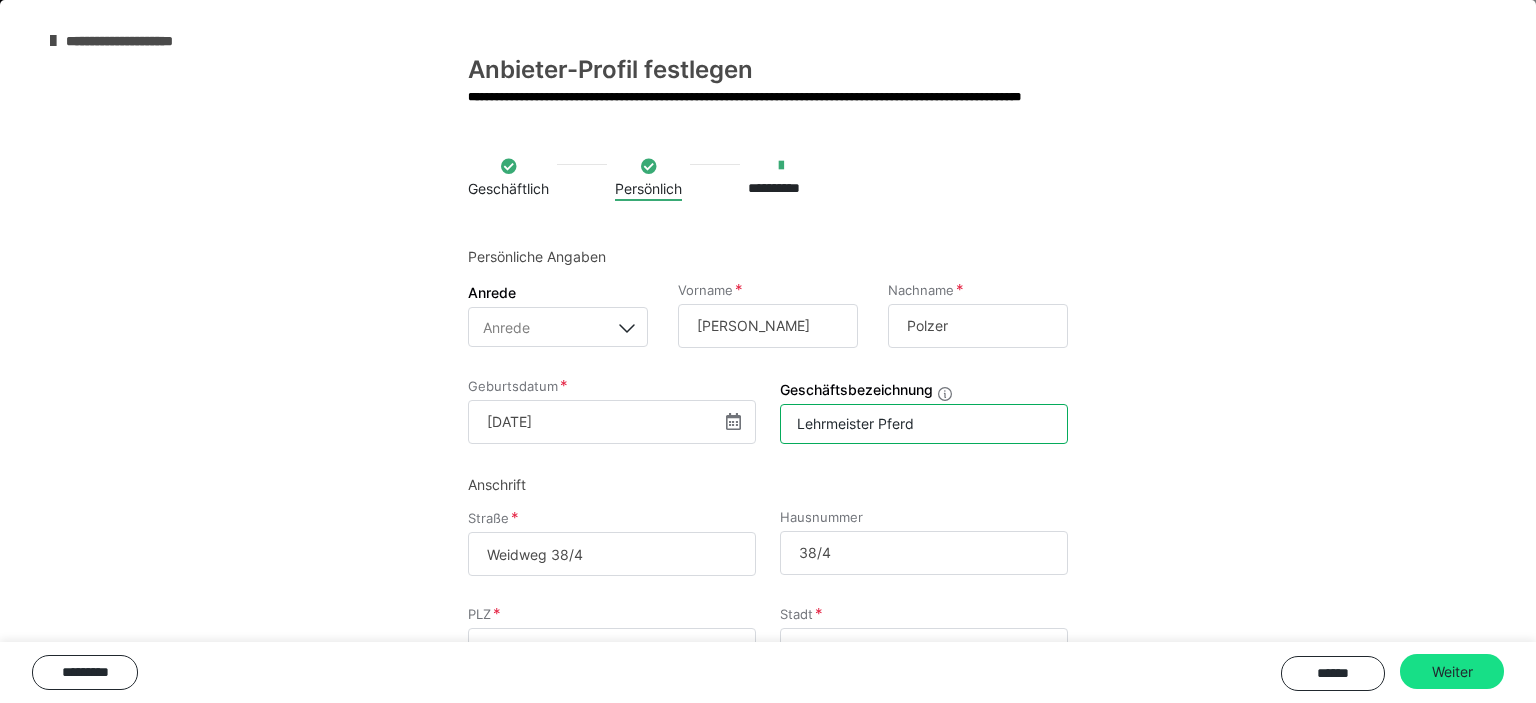 type on "E" 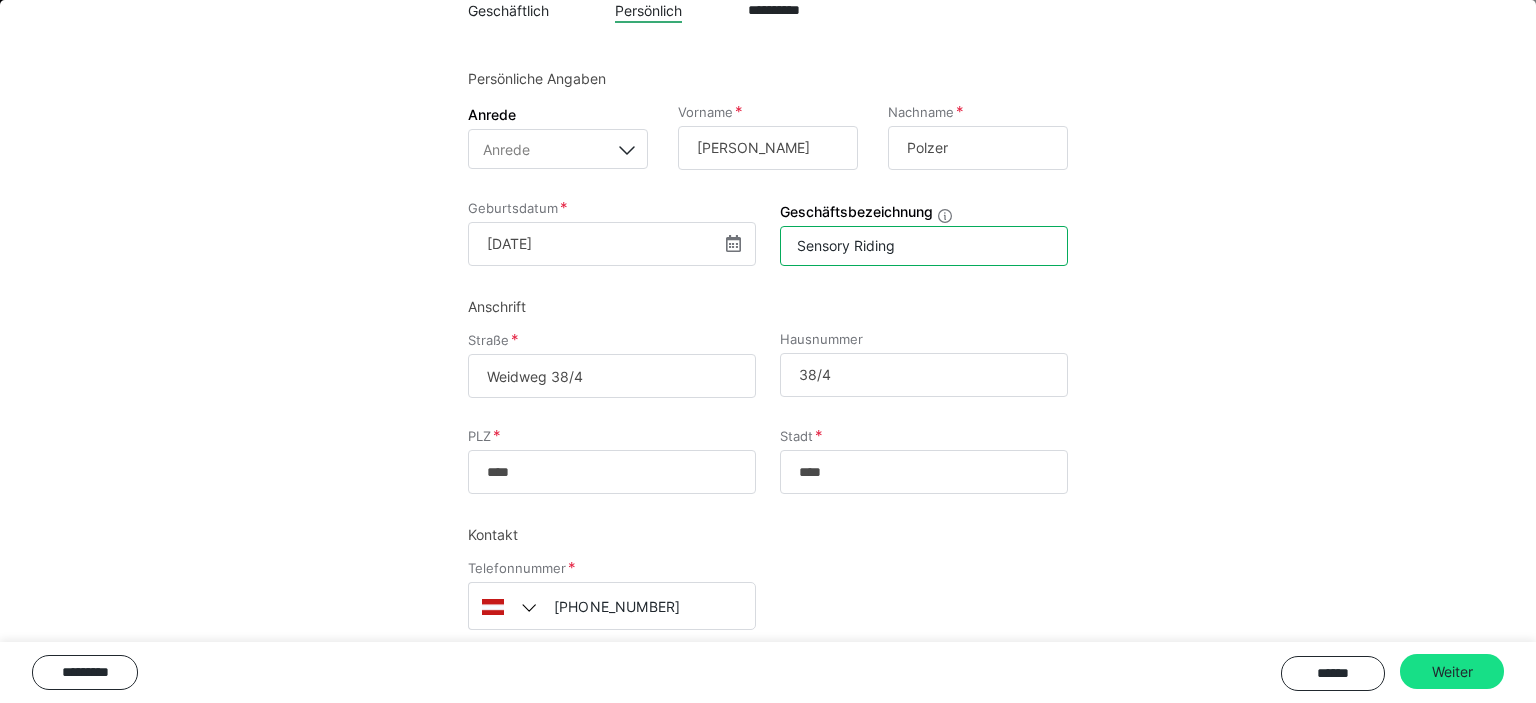 scroll, scrollTop: 215, scrollLeft: 0, axis: vertical 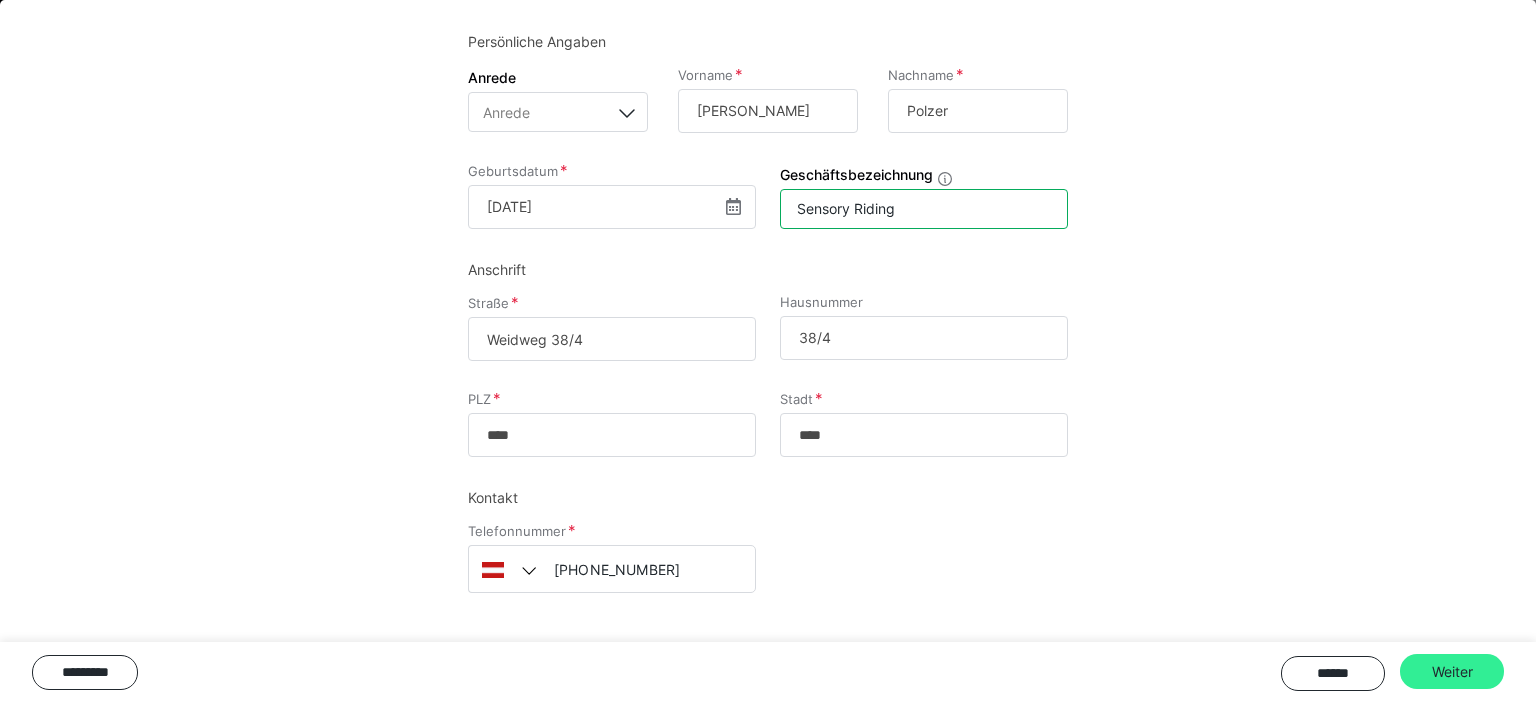 type on "Sensory Riding" 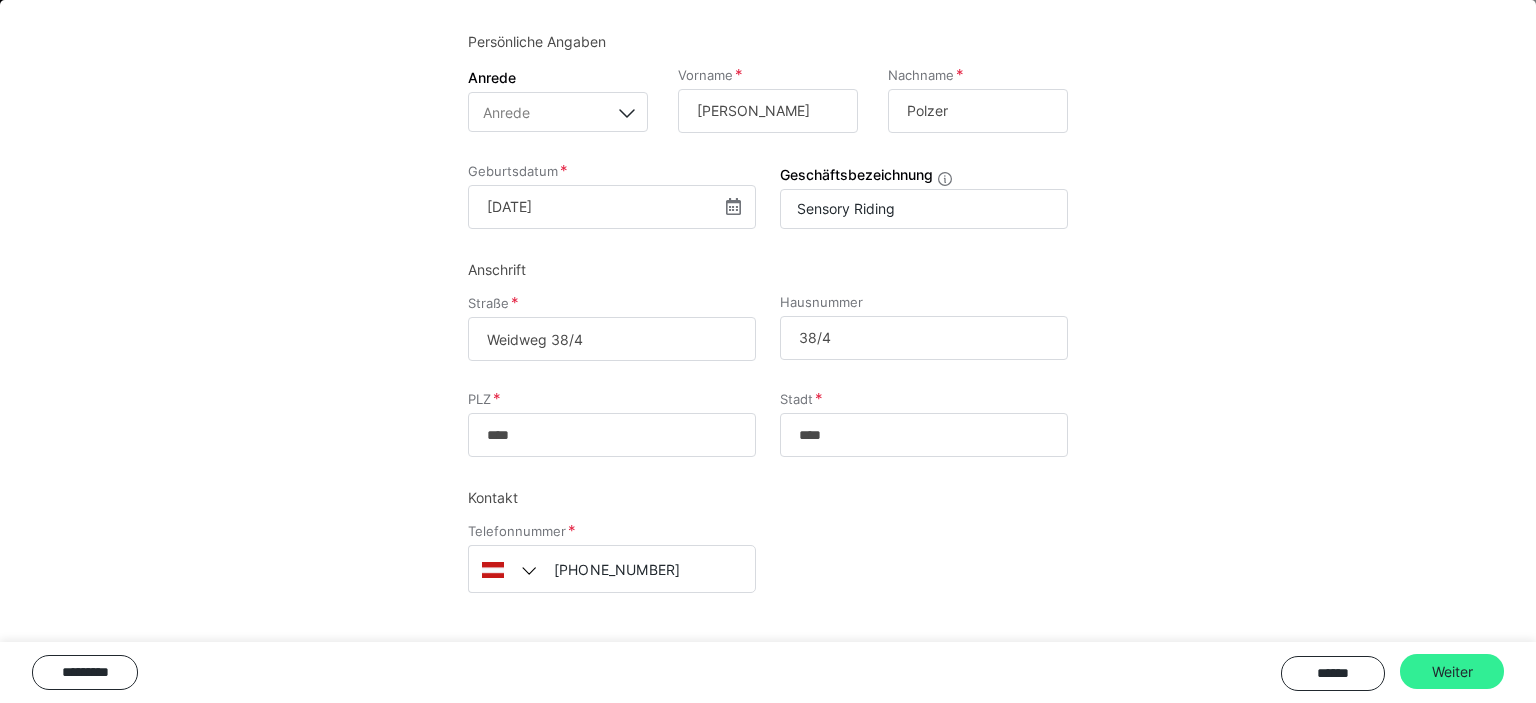 click on "Weiter" at bounding box center (1452, 672) 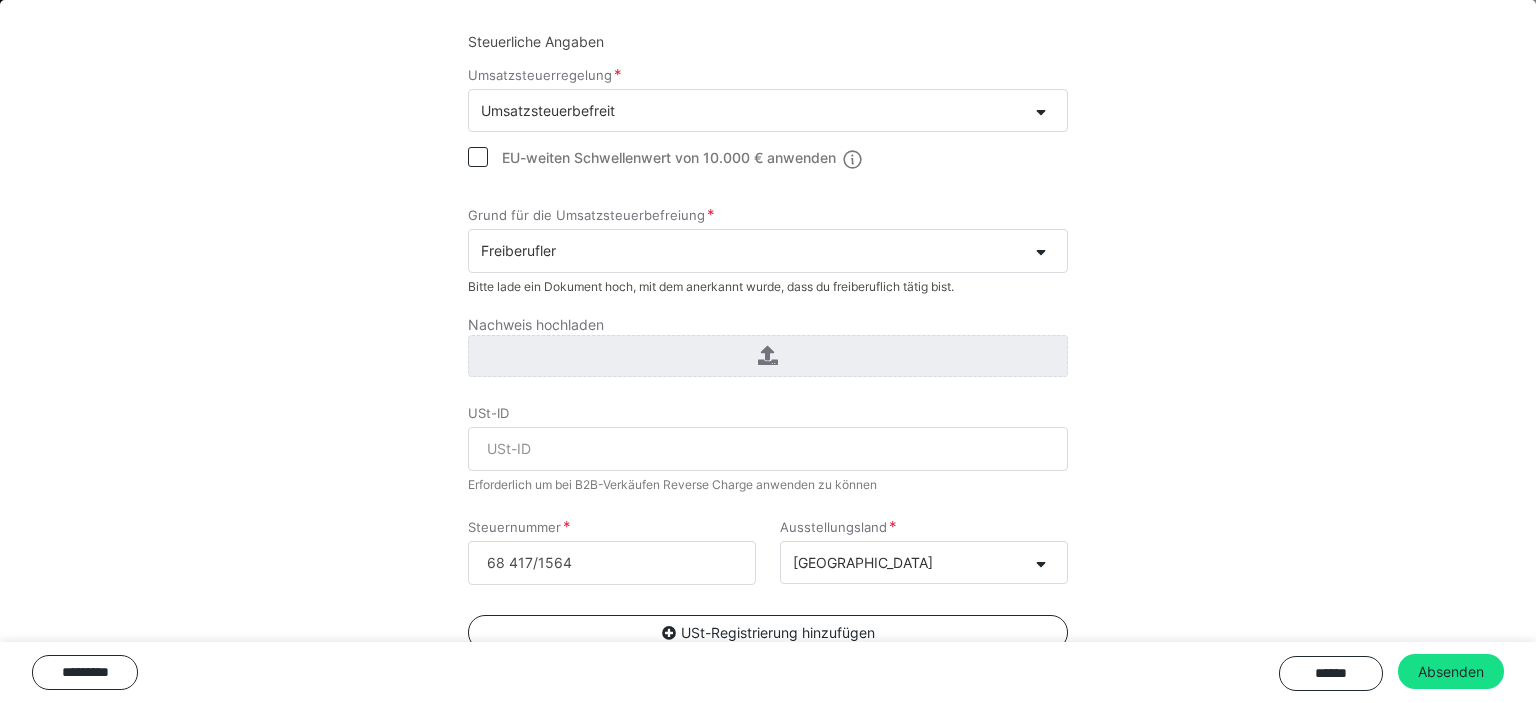 scroll, scrollTop: 1277, scrollLeft: 0, axis: vertical 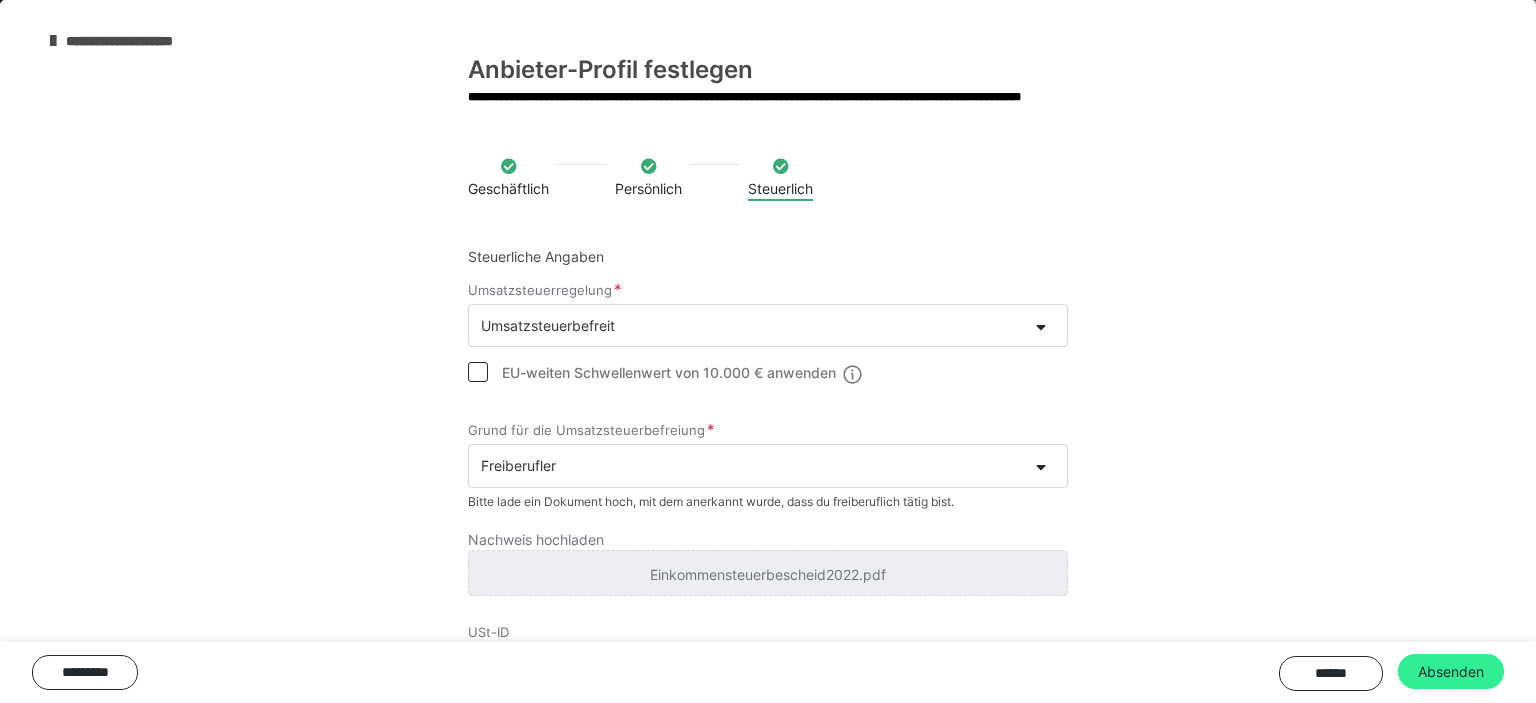 click on "Absenden" at bounding box center (1451, 672) 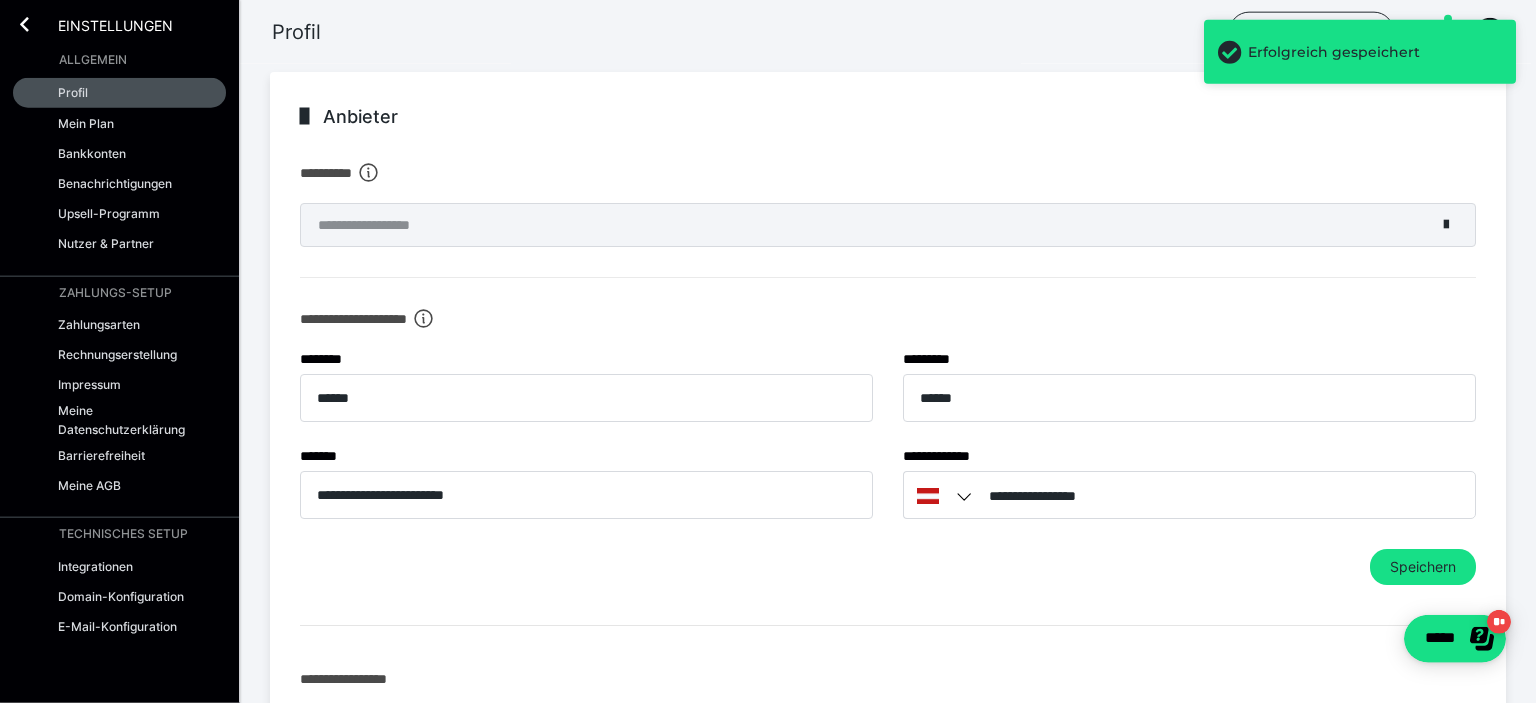 scroll, scrollTop: 749, scrollLeft: 0, axis: vertical 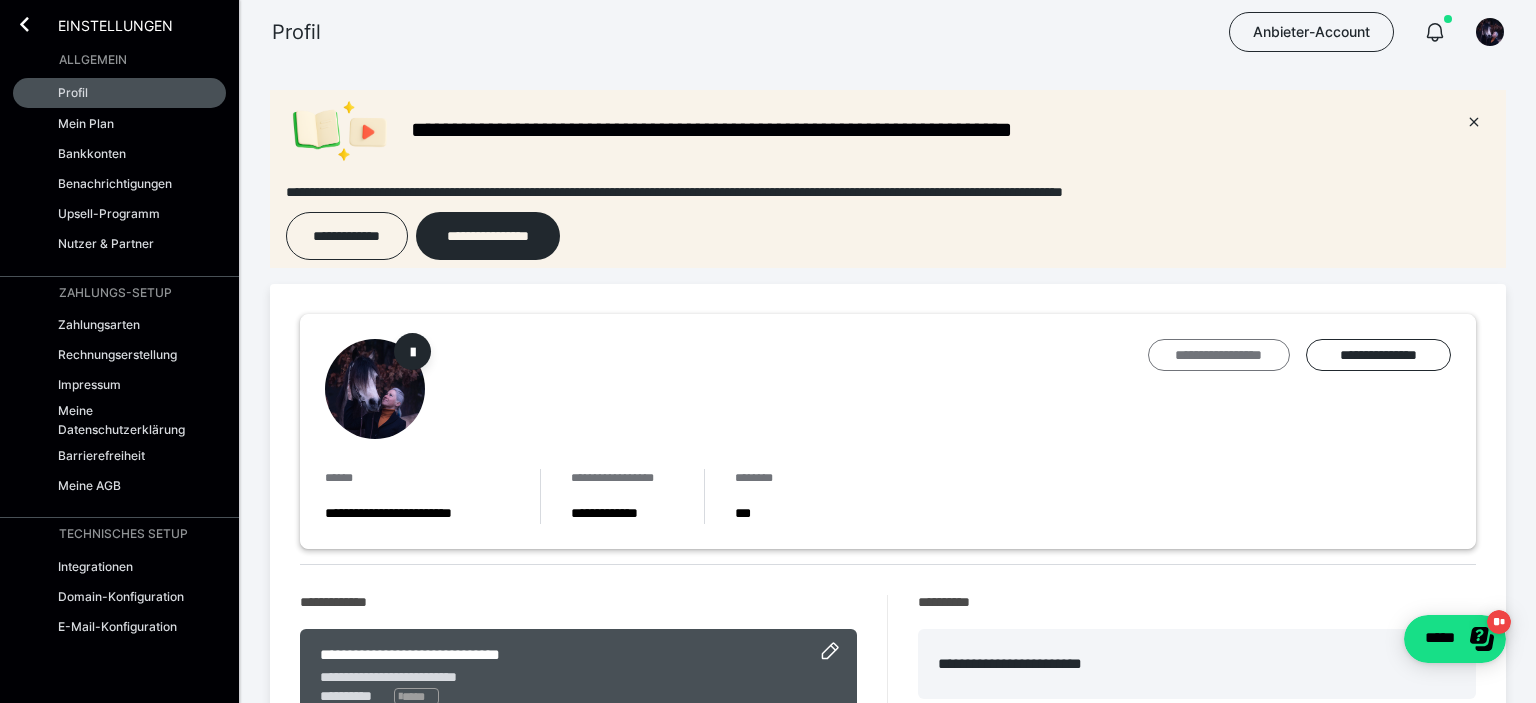 click on "**********" at bounding box center (1219, 355) 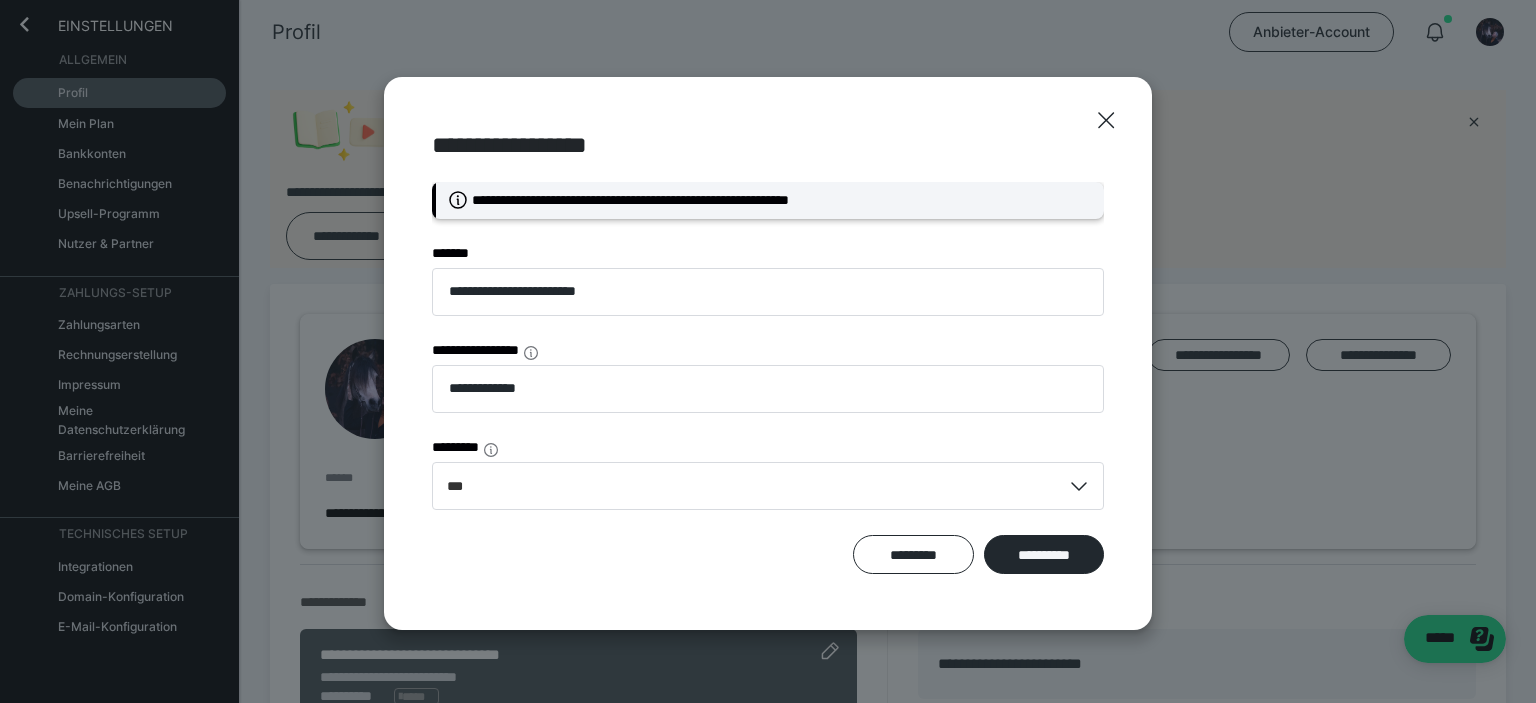 scroll, scrollTop: 0, scrollLeft: 0, axis: both 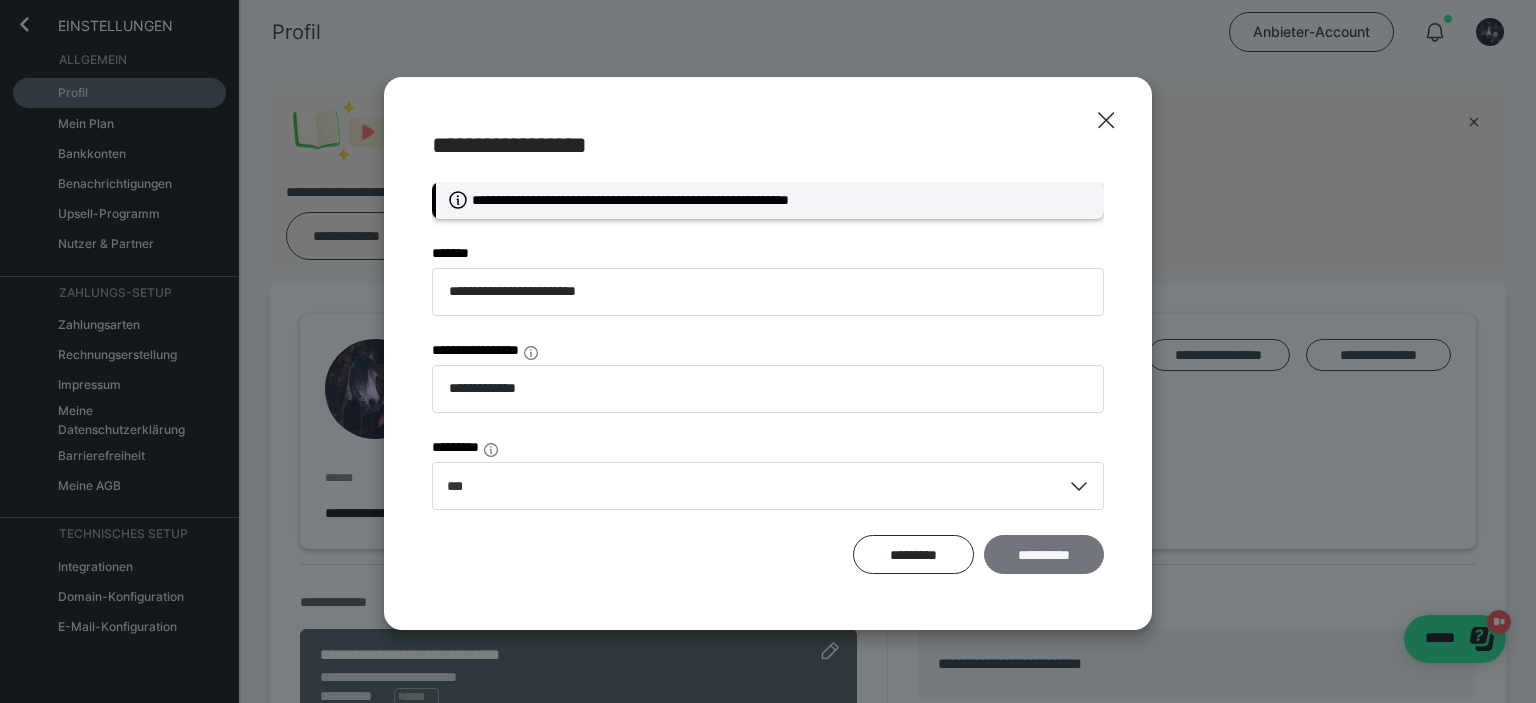 click on "**********" at bounding box center [1044, 555] 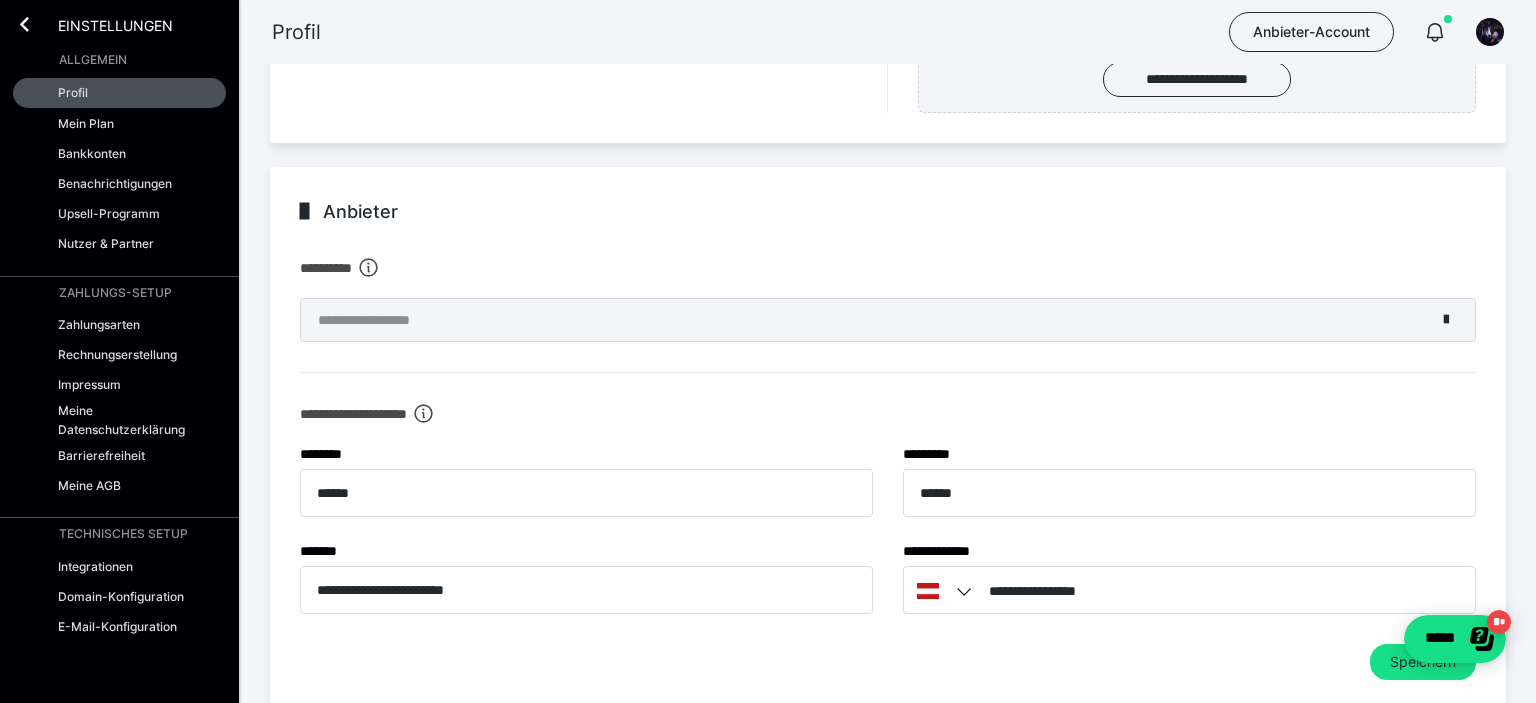 scroll, scrollTop: 844, scrollLeft: 0, axis: vertical 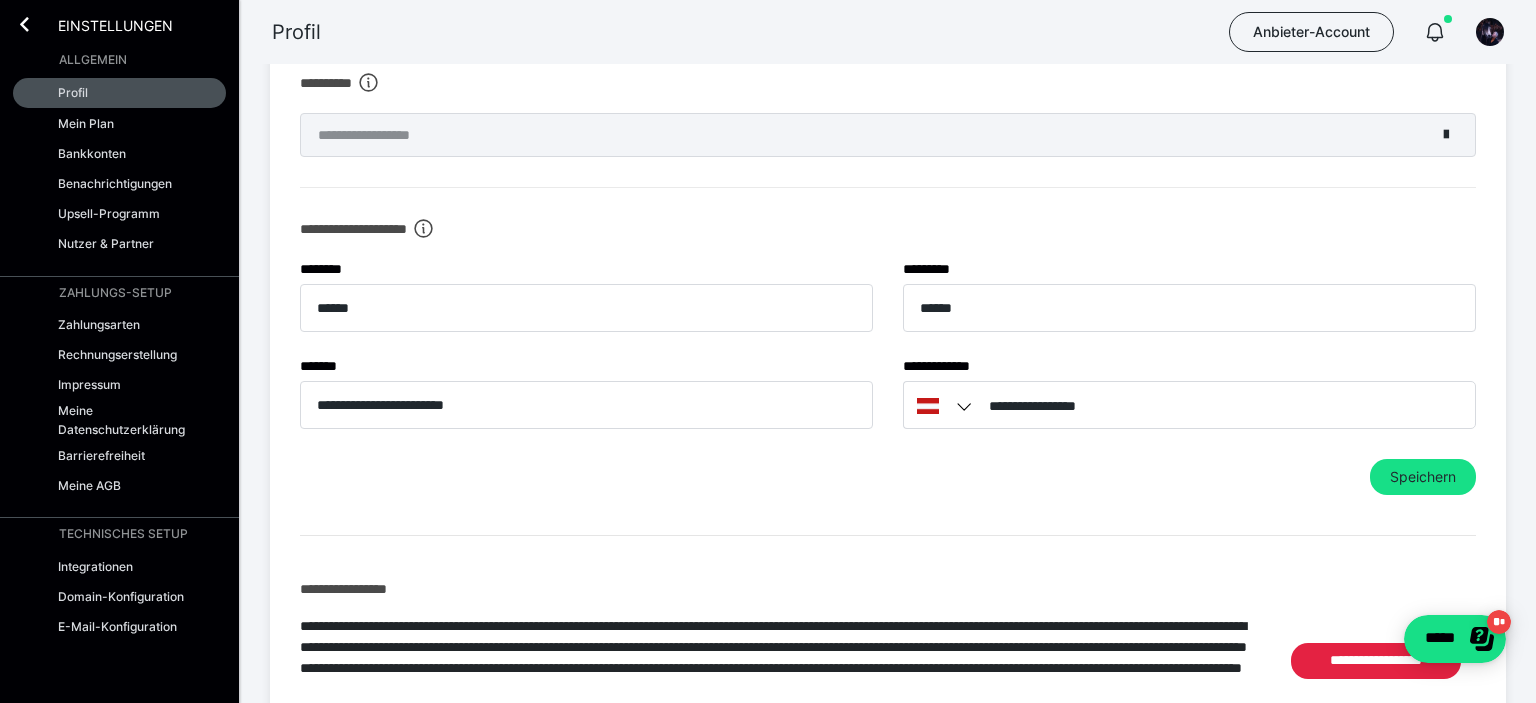 click on "**********" at bounding box center [888, 135] 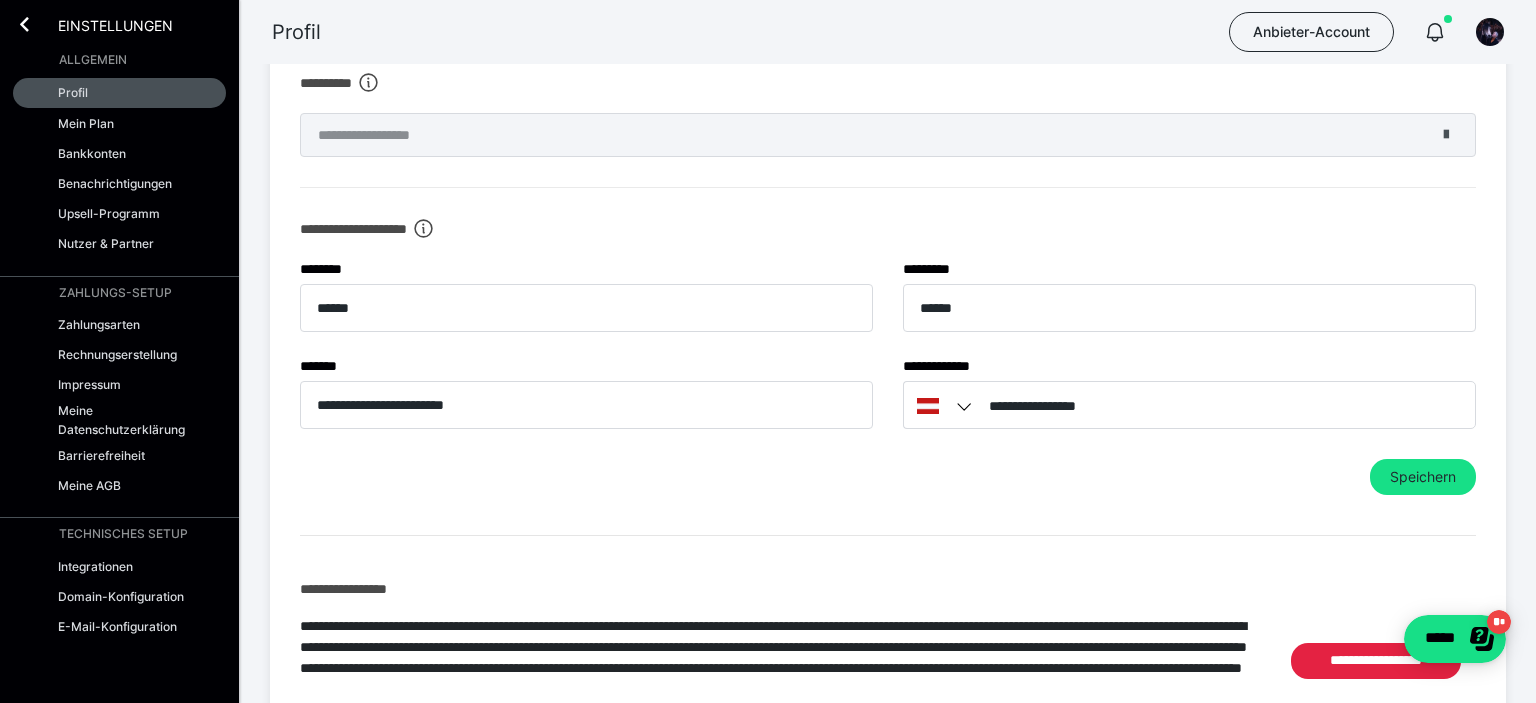 click at bounding box center [1446, 135] 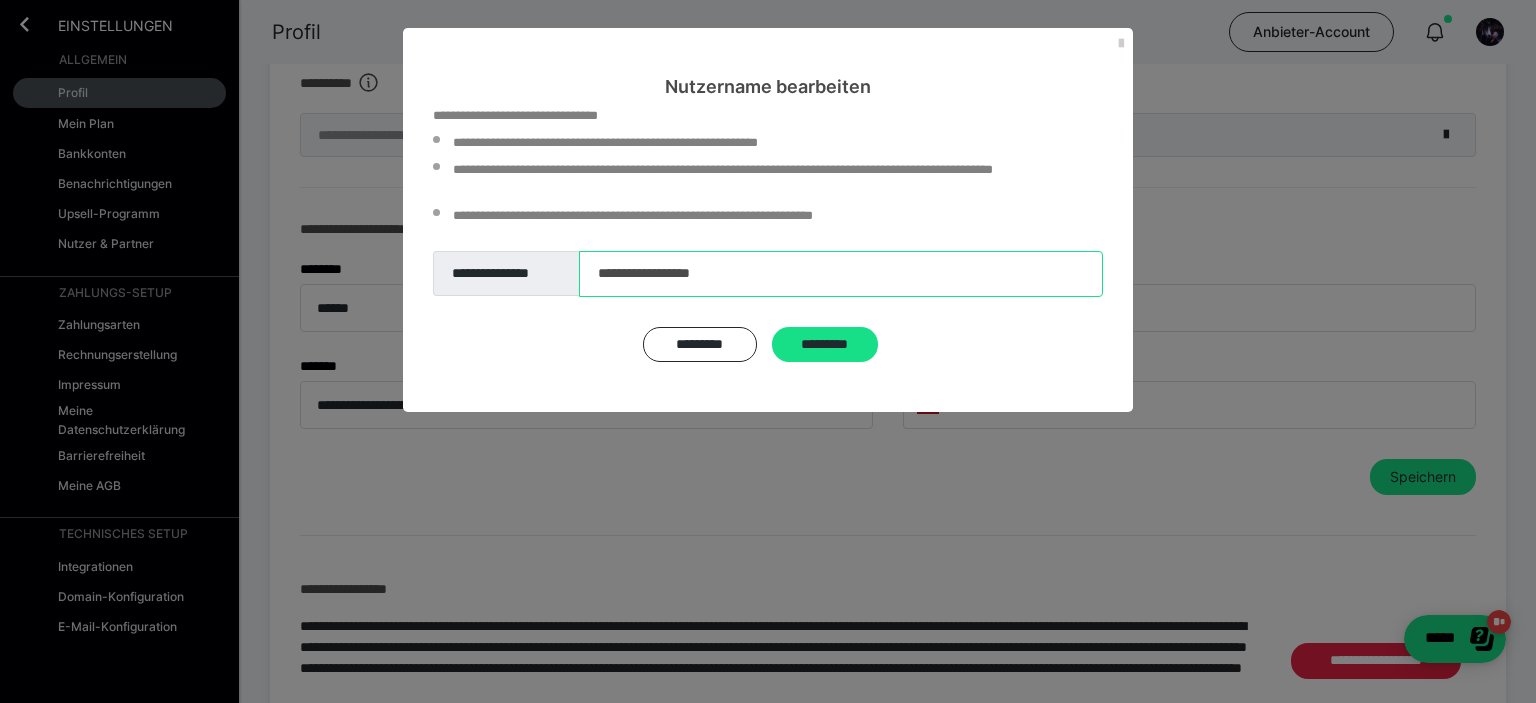 drag, startPoint x: 737, startPoint y: 281, endPoint x: 586, endPoint y: 265, distance: 151.84532 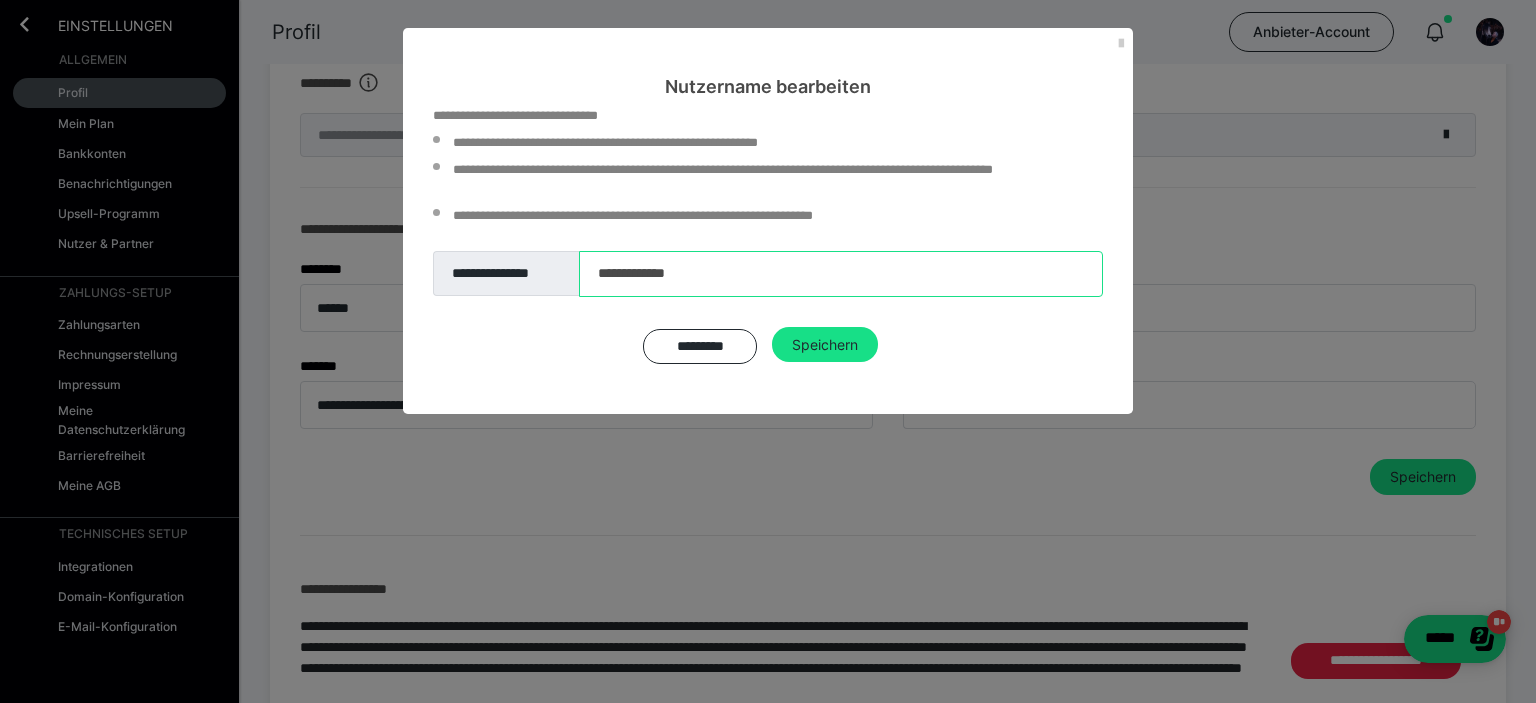 type on "**********" 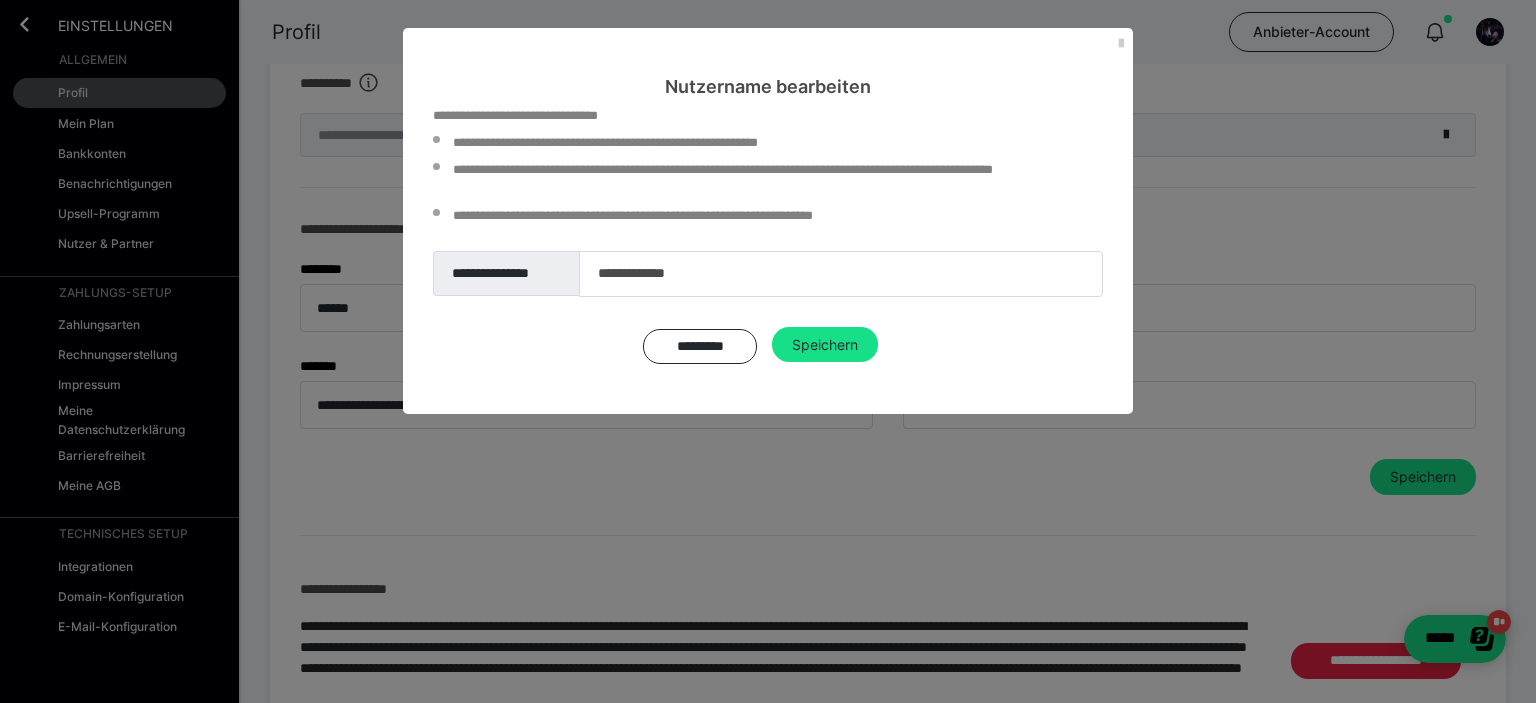 click on "********* Speichern" at bounding box center (768, 345) 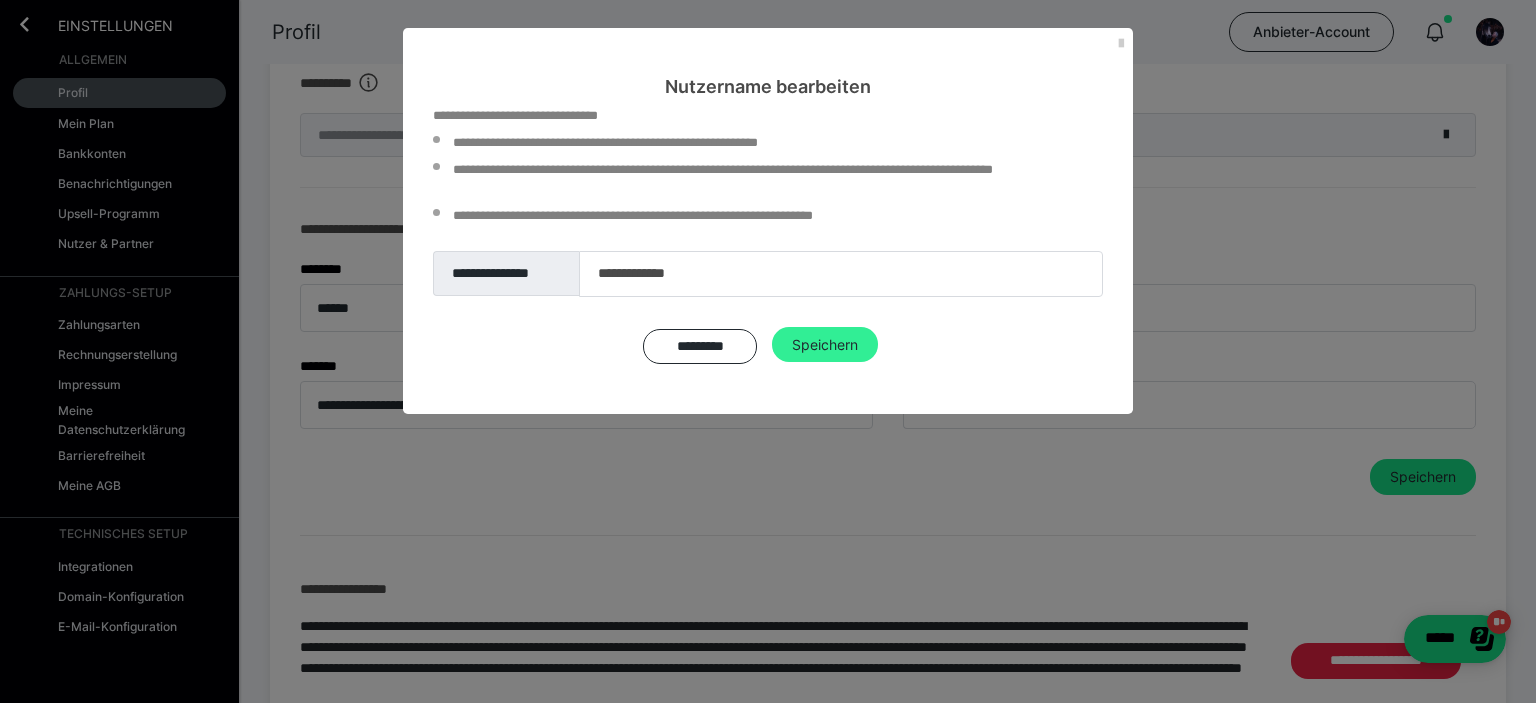 click on "Speichern" at bounding box center (825, 345) 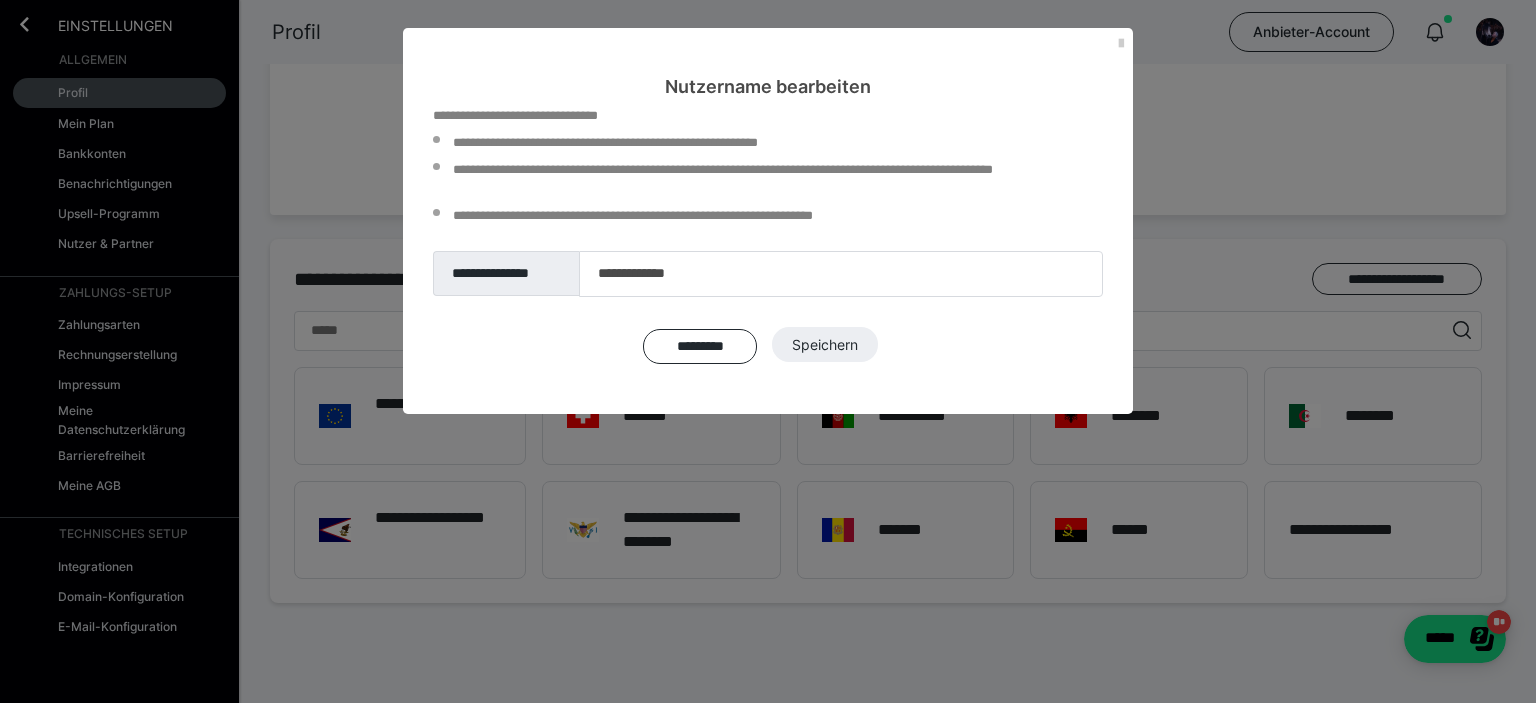 scroll, scrollTop: 828, scrollLeft: 0, axis: vertical 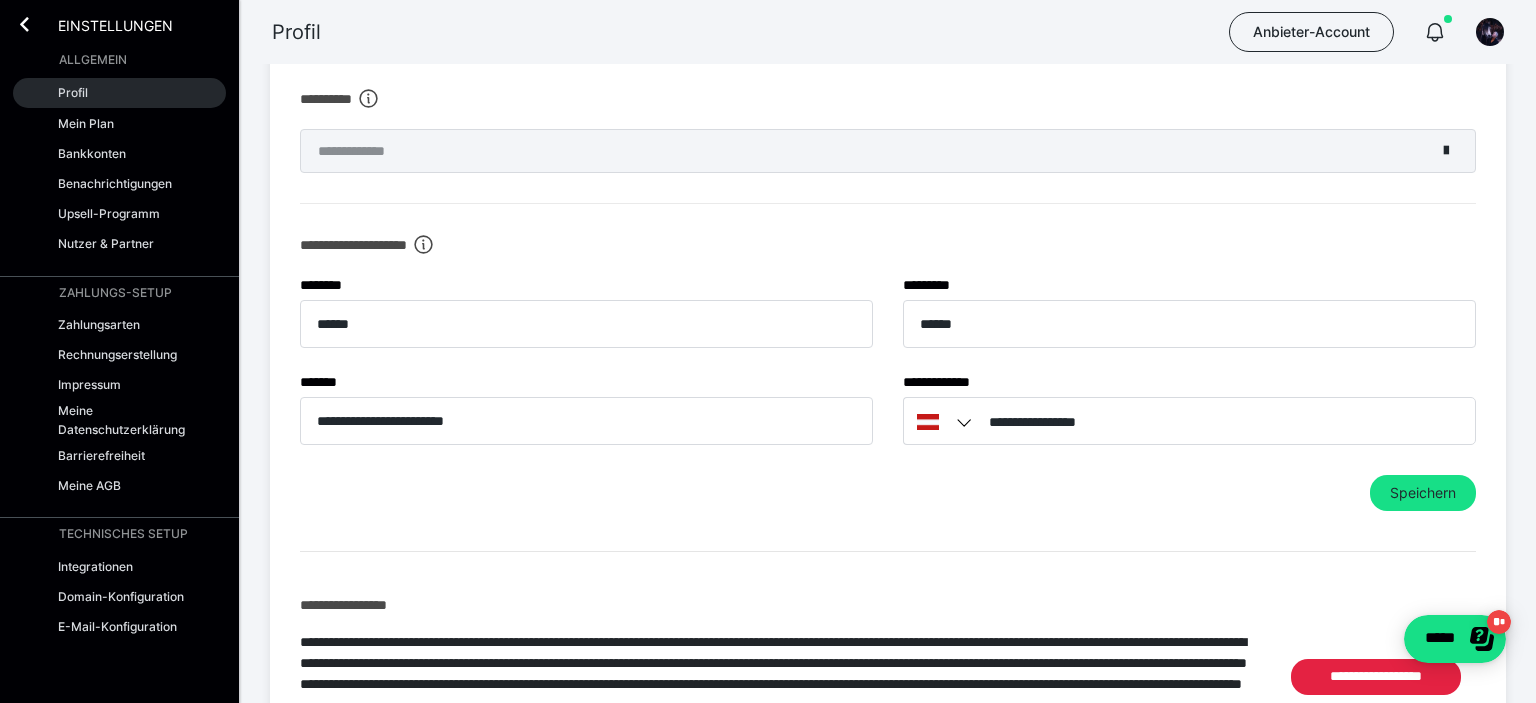 click on "Profil" at bounding box center (73, 92) 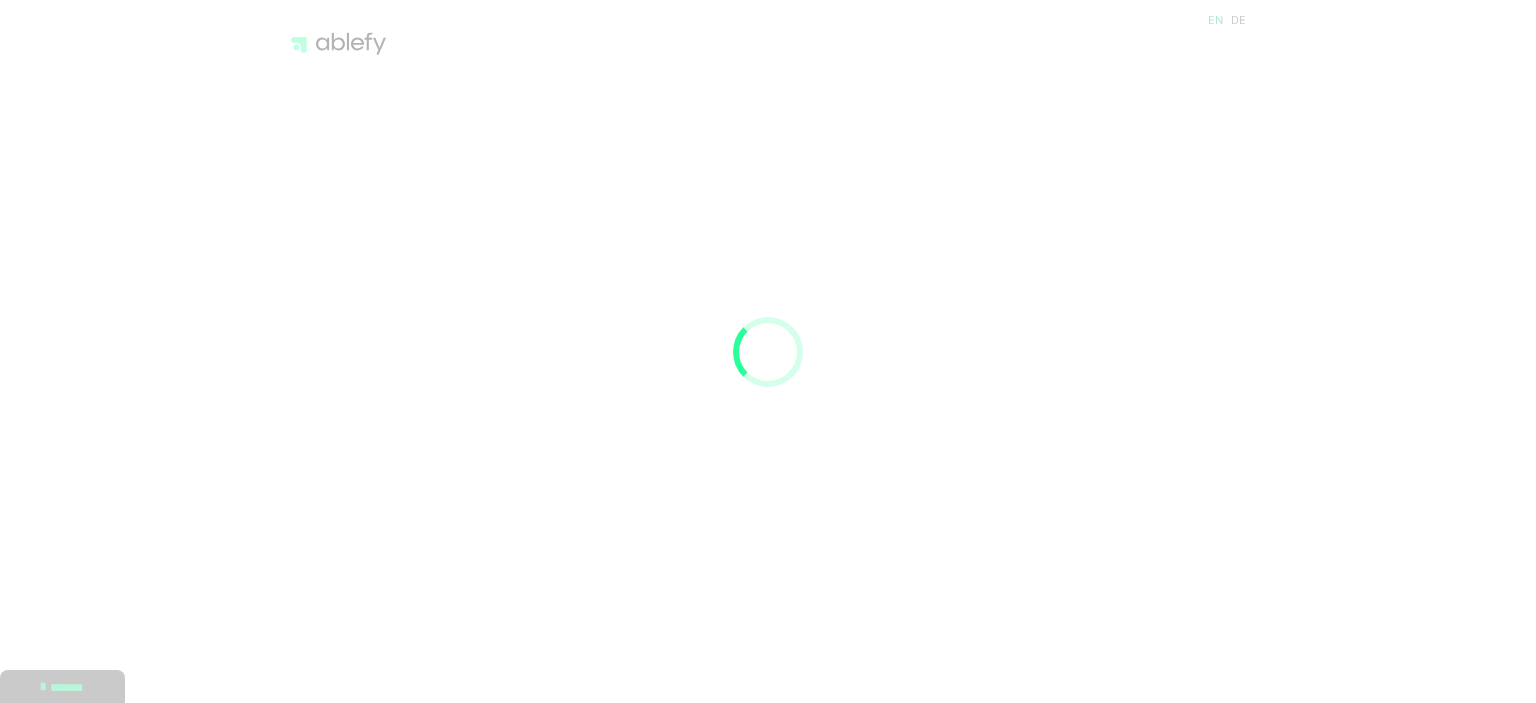 scroll, scrollTop: 0, scrollLeft: 0, axis: both 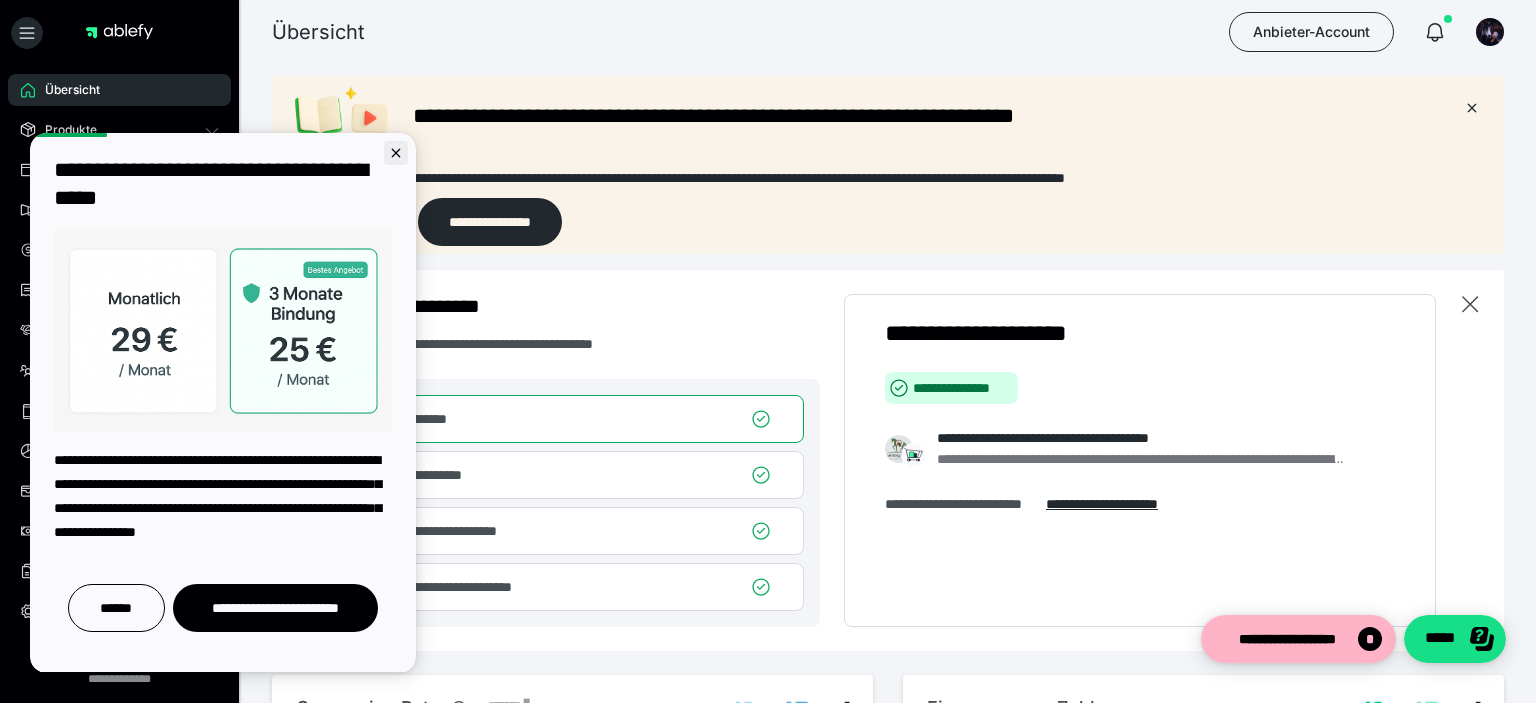 click 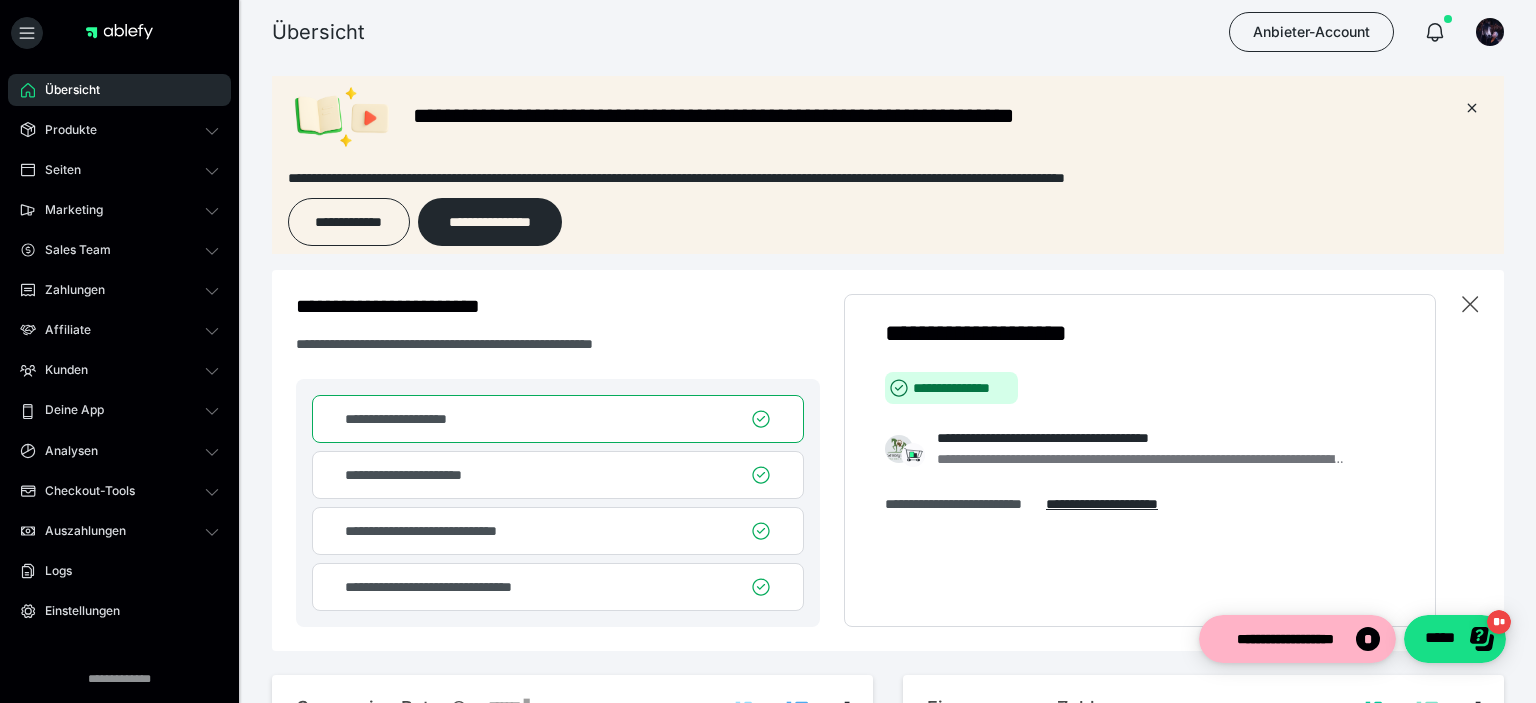 scroll, scrollTop: 0, scrollLeft: 0, axis: both 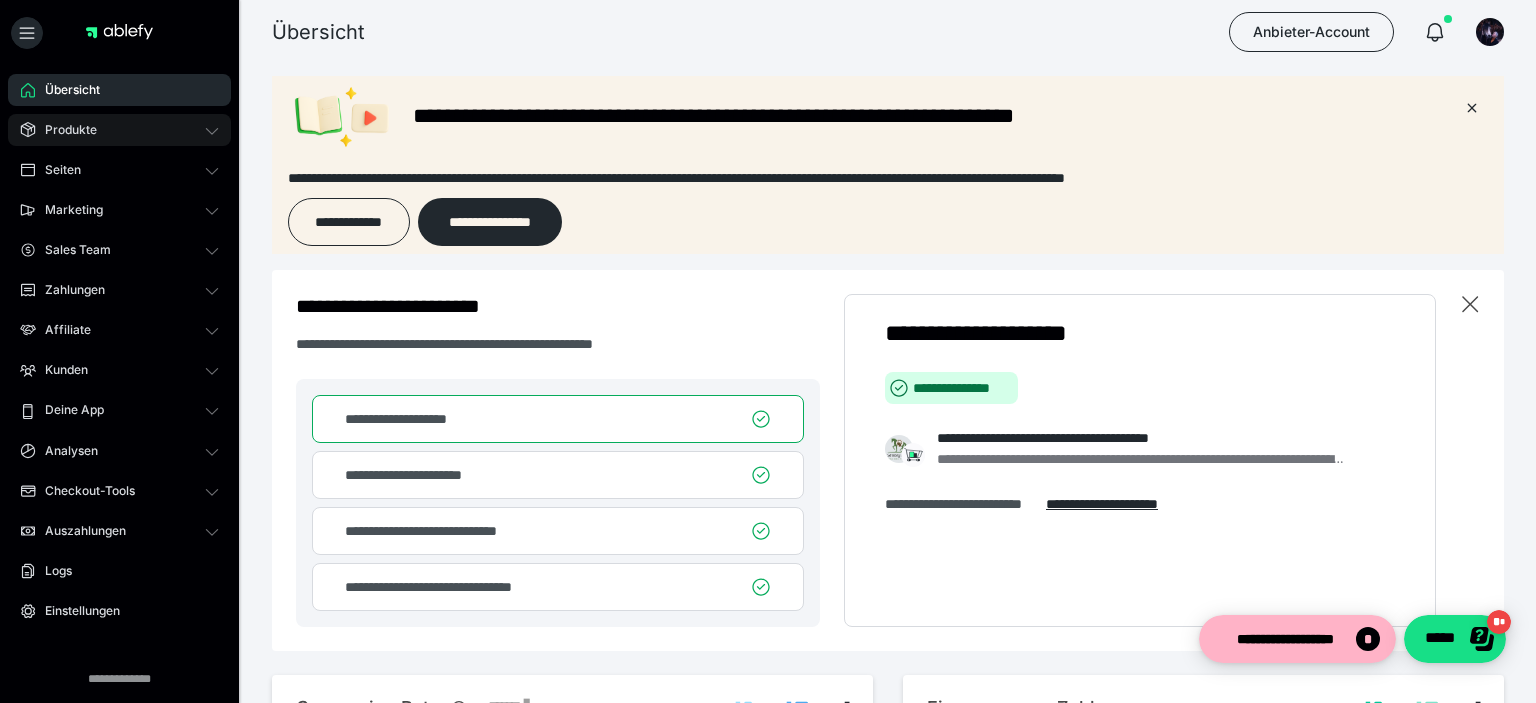 click on "Produkte" at bounding box center [64, 130] 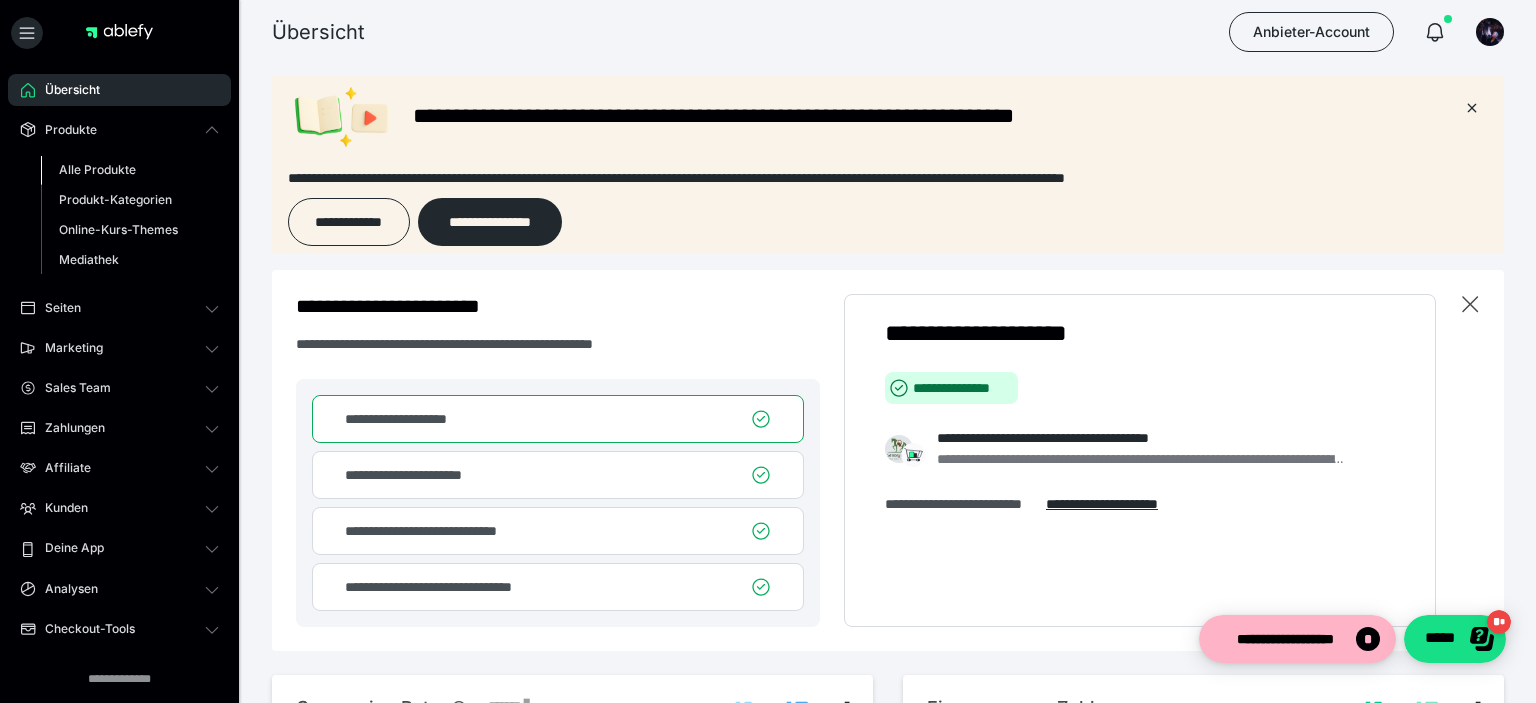 click on "Alle Produkte" at bounding box center [97, 169] 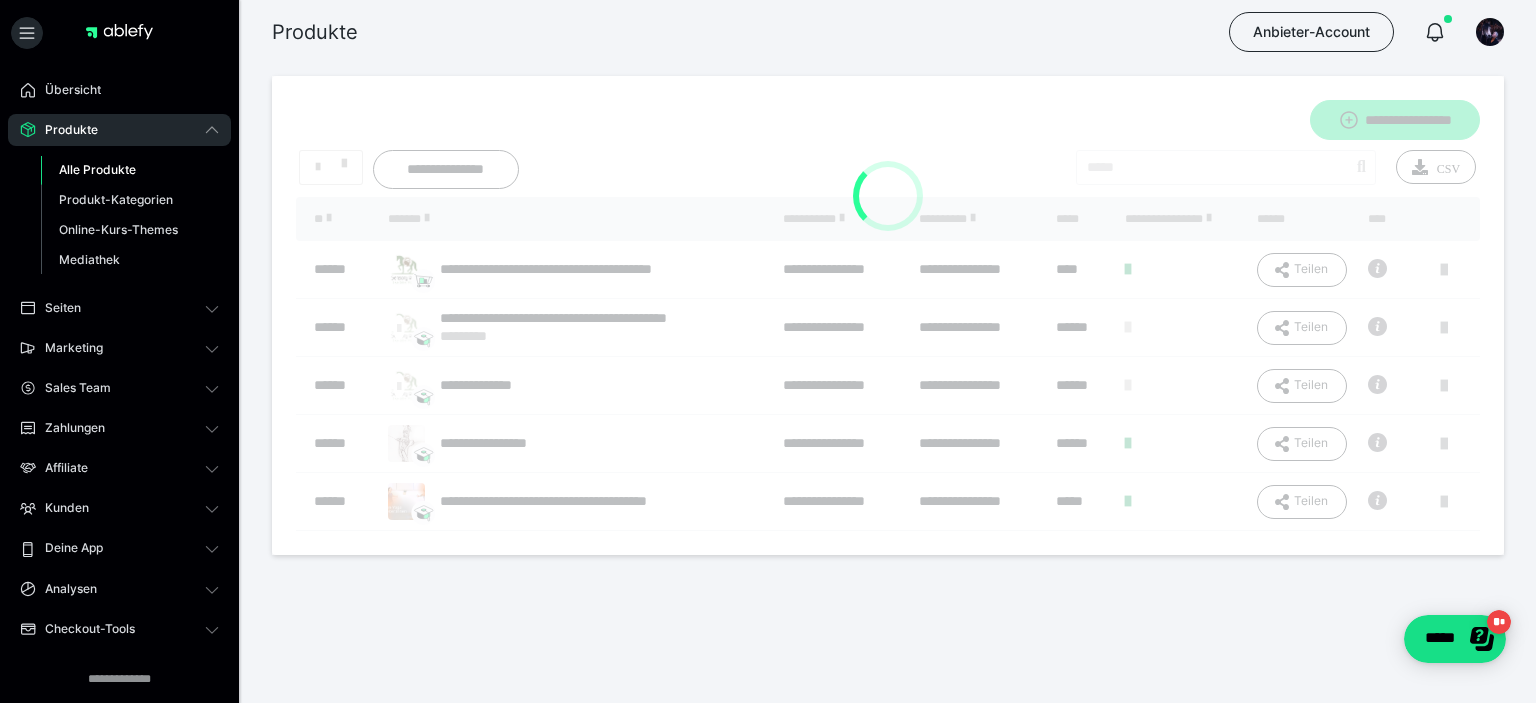 scroll, scrollTop: 0, scrollLeft: 0, axis: both 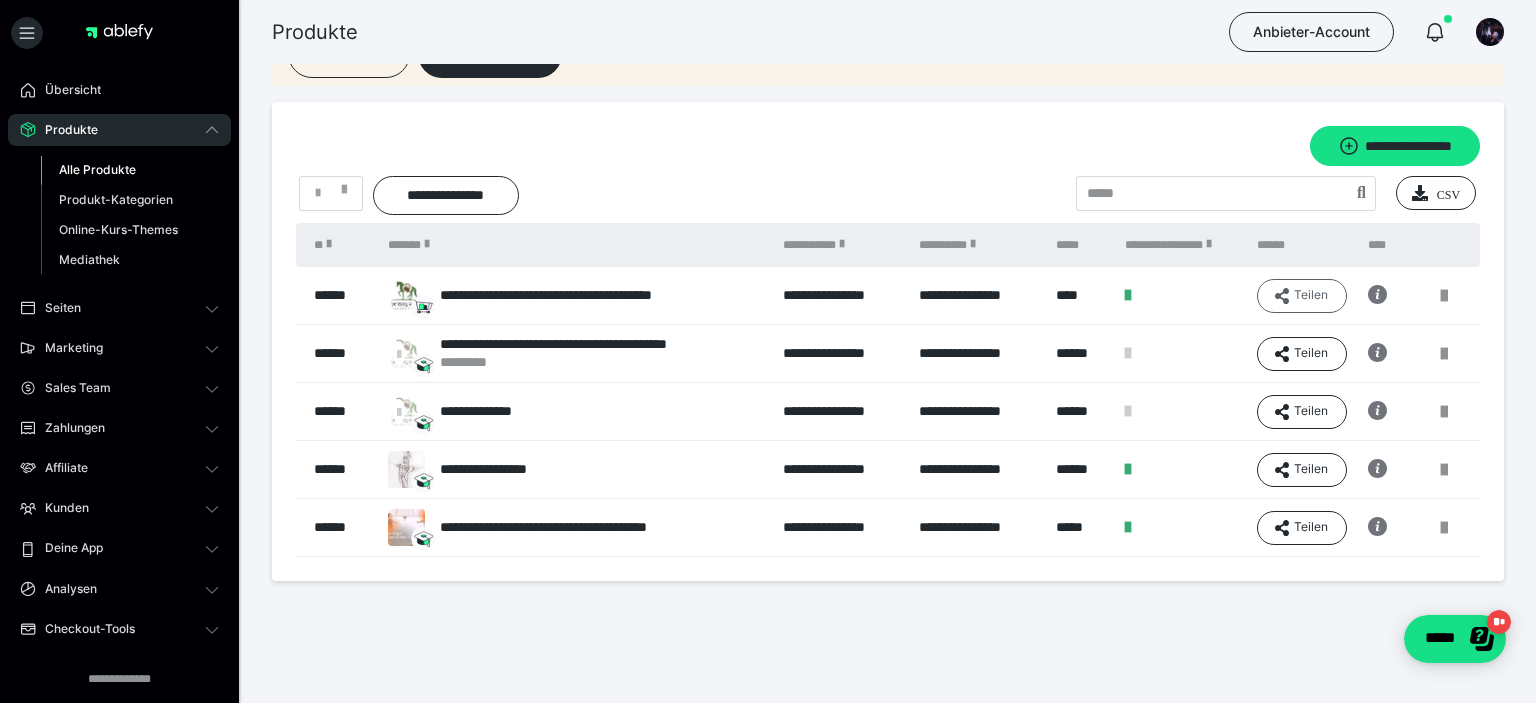 click on "Teilen" at bounding box center [1302, 296] 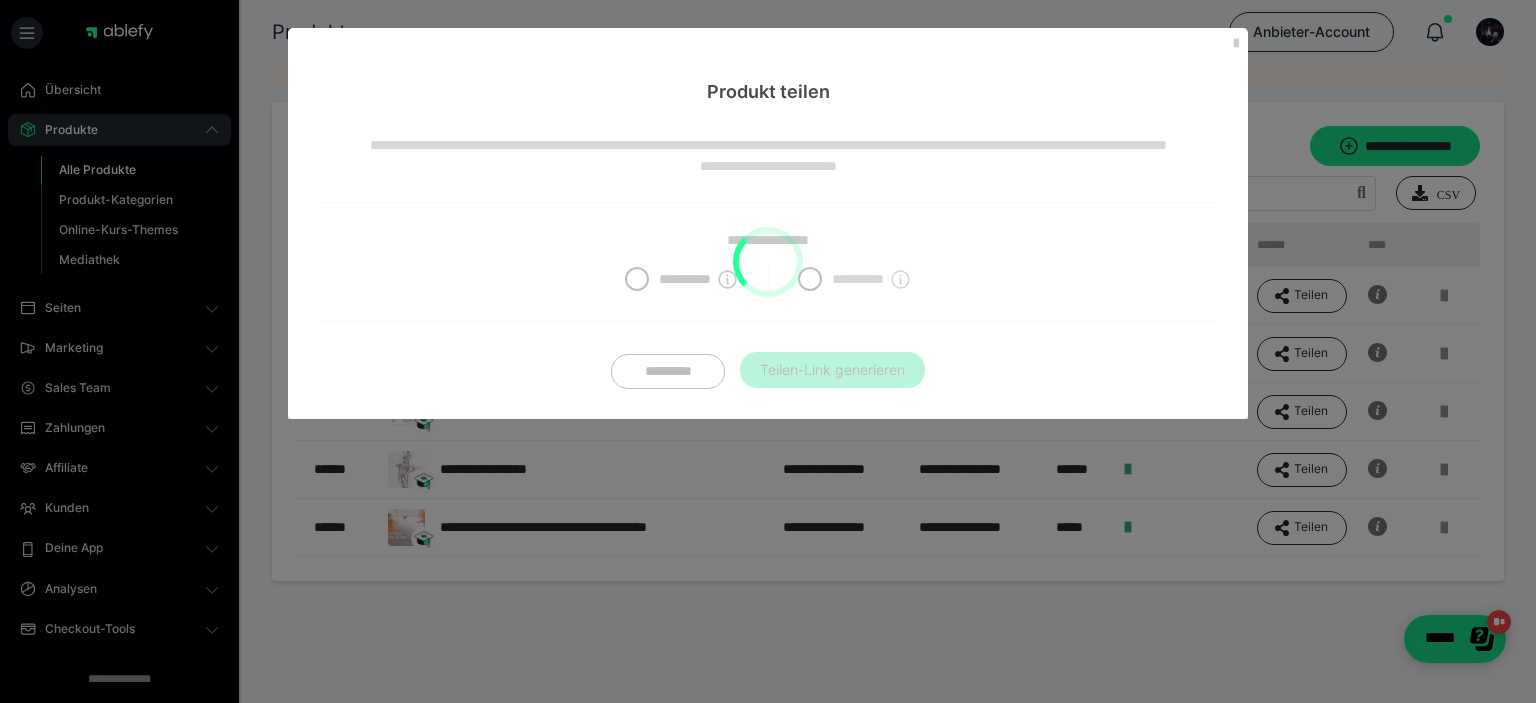 scroll, scrollTop: 0, scrollLeft: 0, axis: both 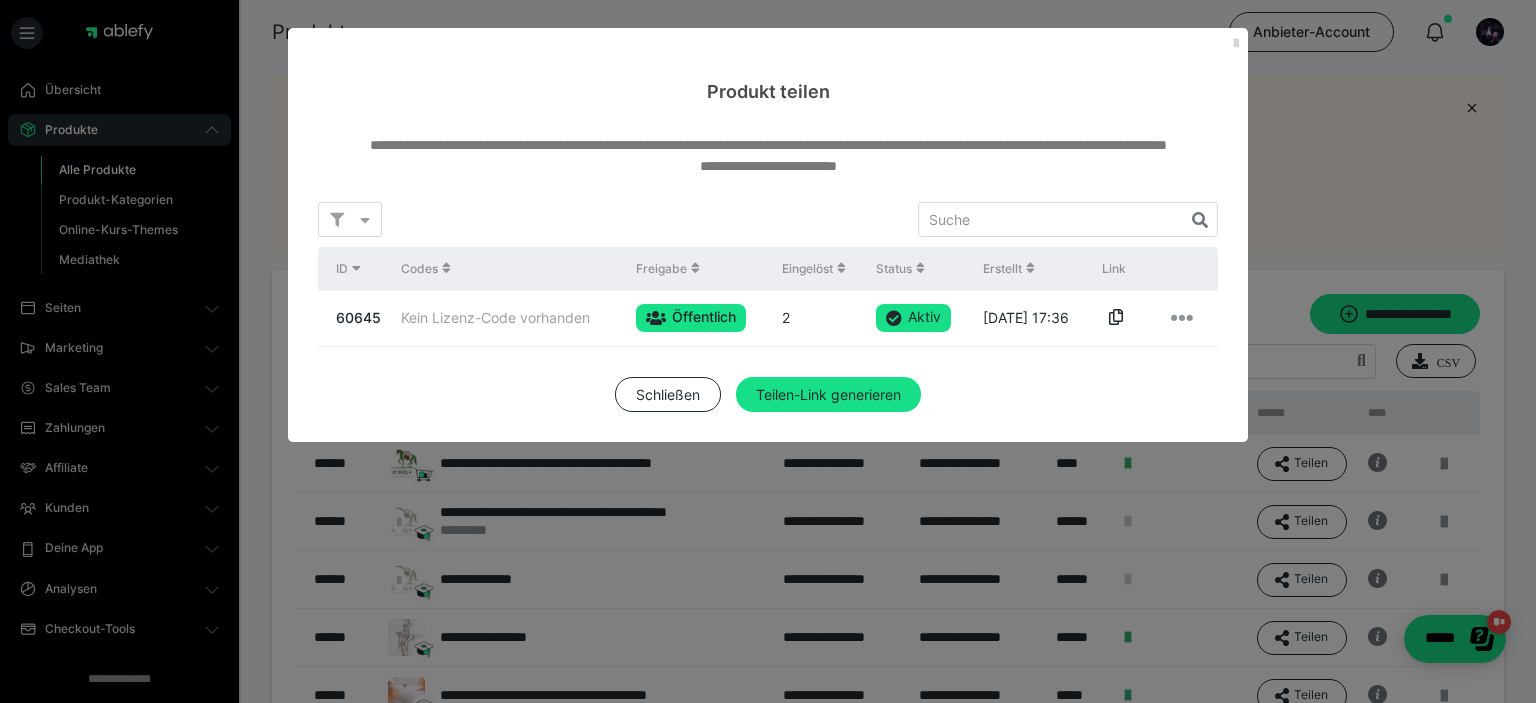 click at bounding box center [1236, 44] 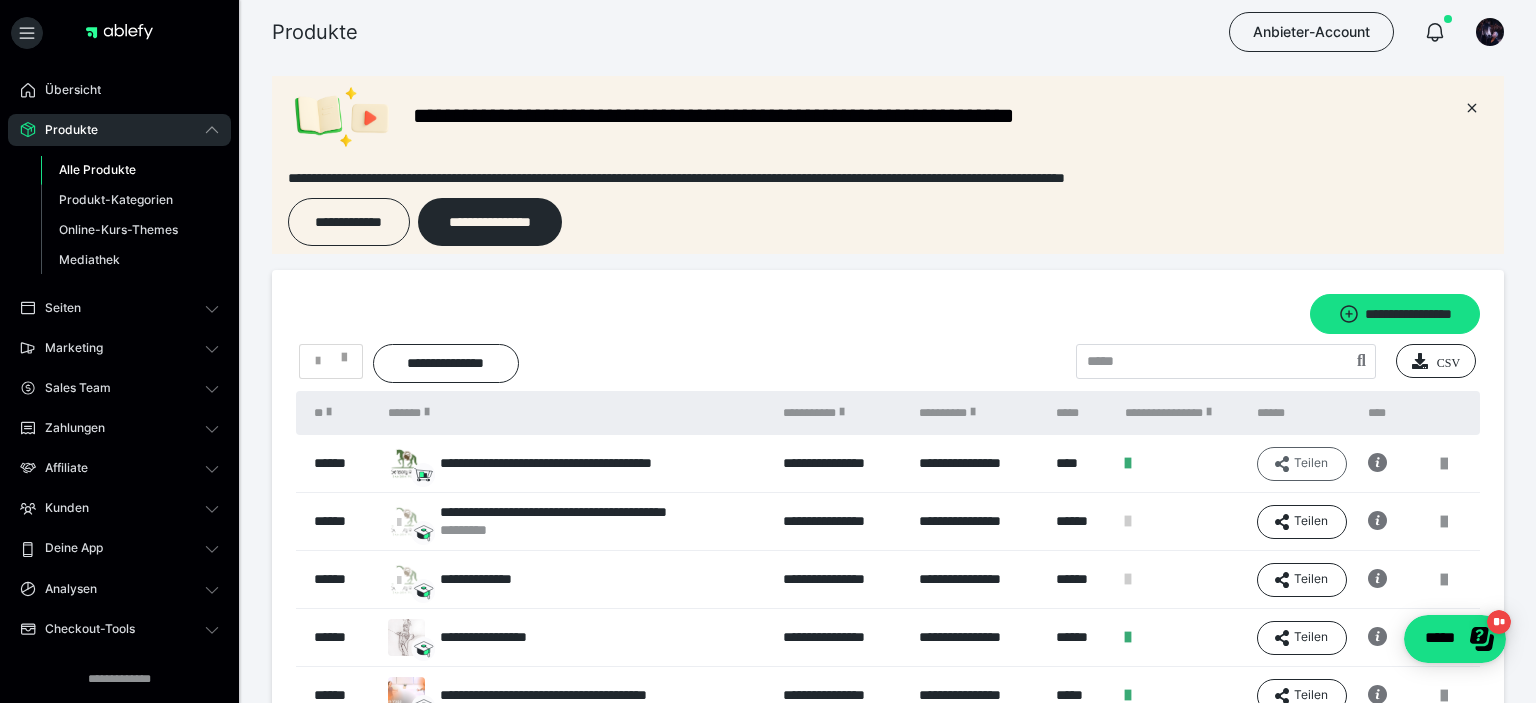 click on "Teilen" at bounding box center (1302, 464) 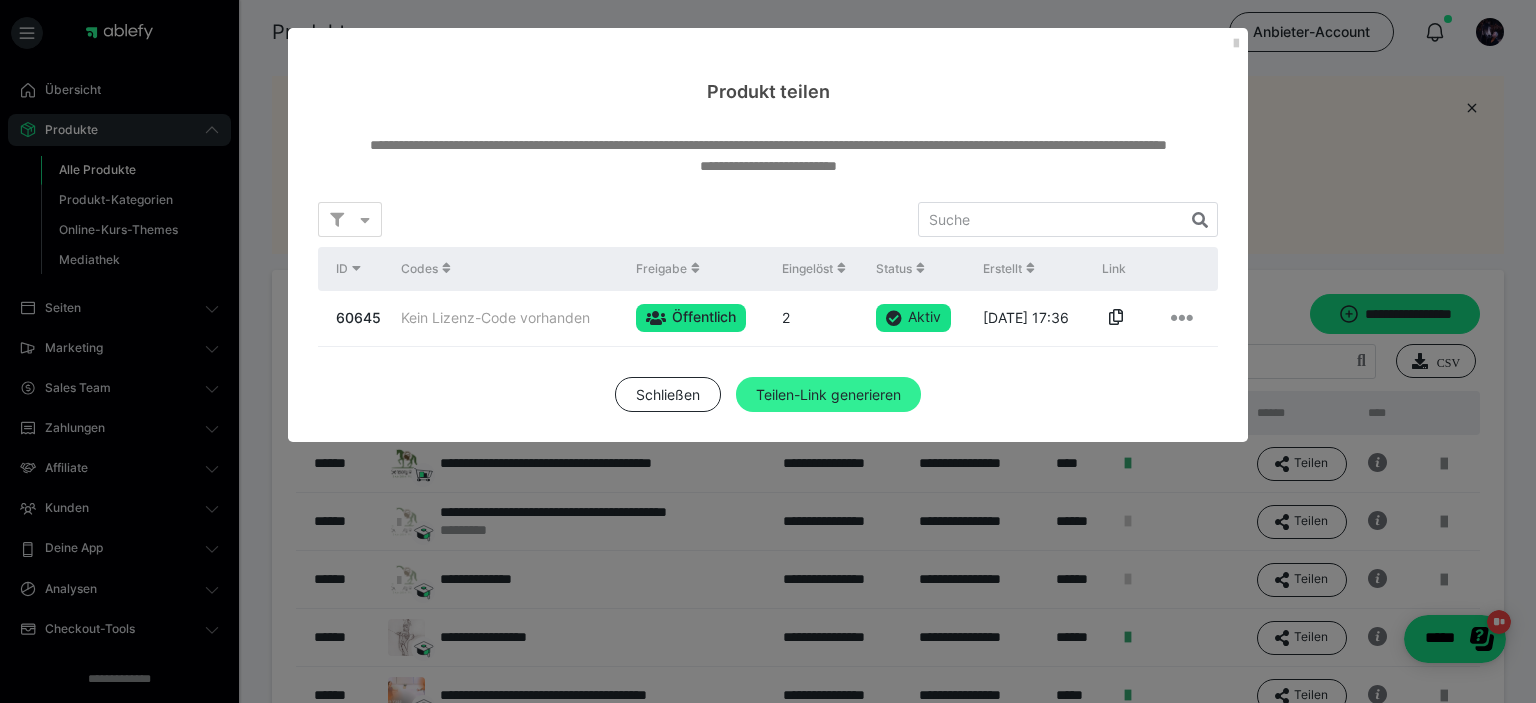 click on "Teilen-Link generieren" at bounding box center (828, 395) 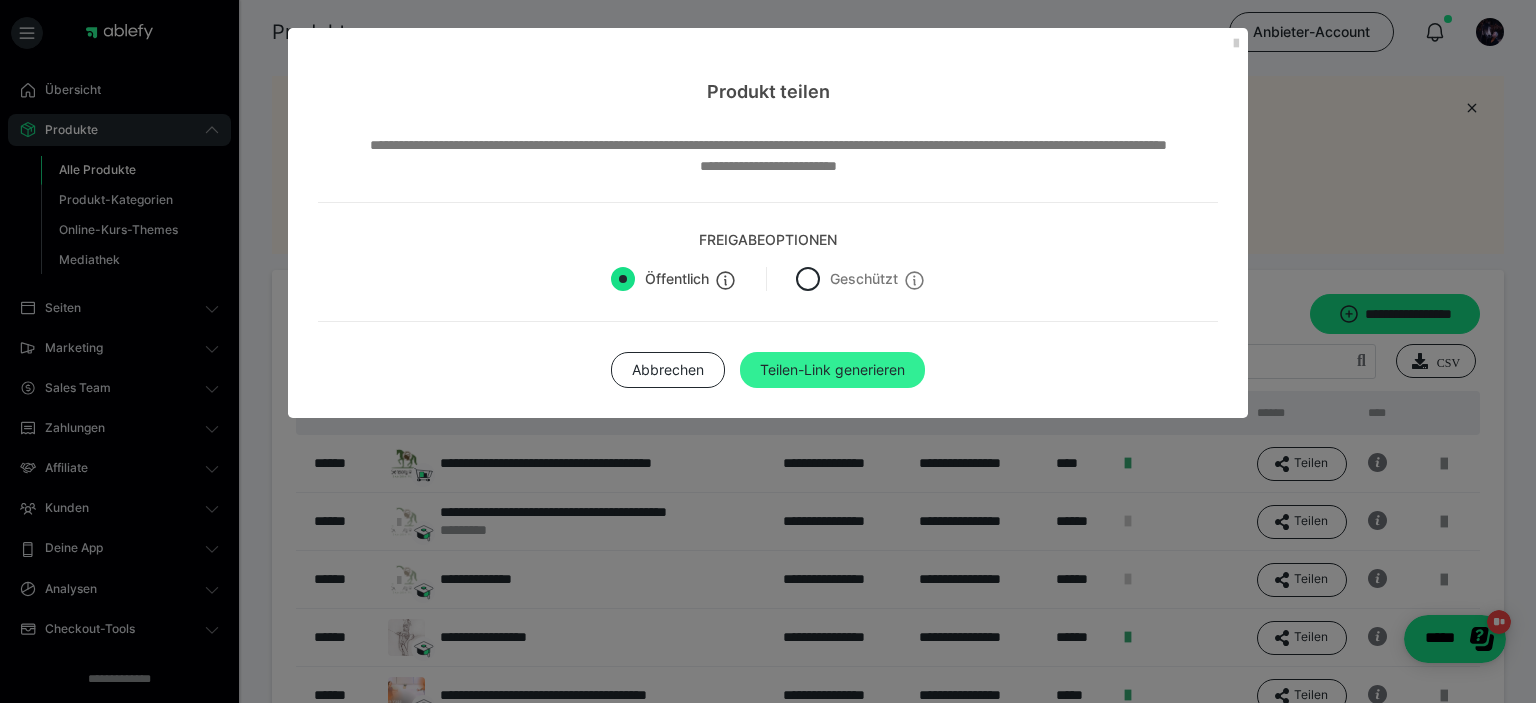 click on "Teilen-Link generieren" at bounding box center (832, 370) 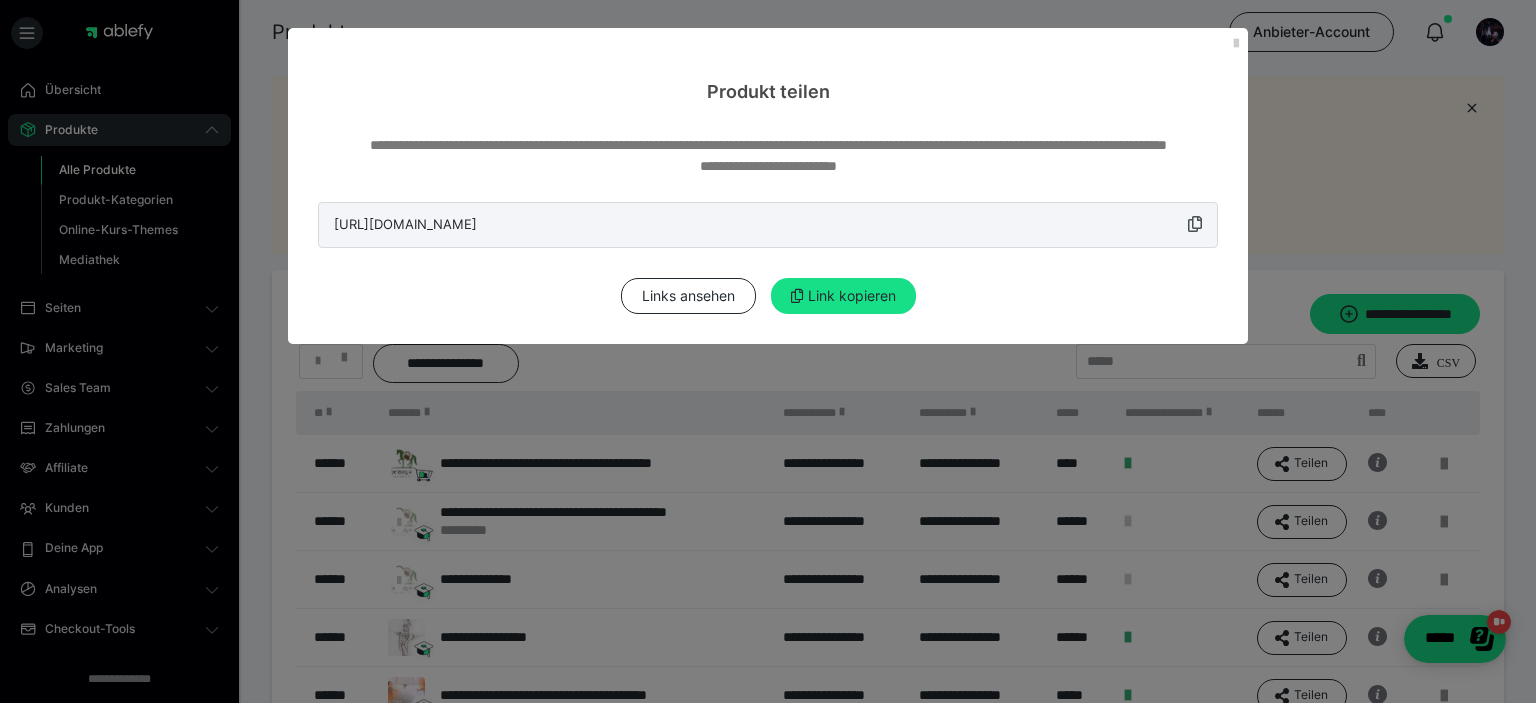 click at bounding box center (1195, 224) 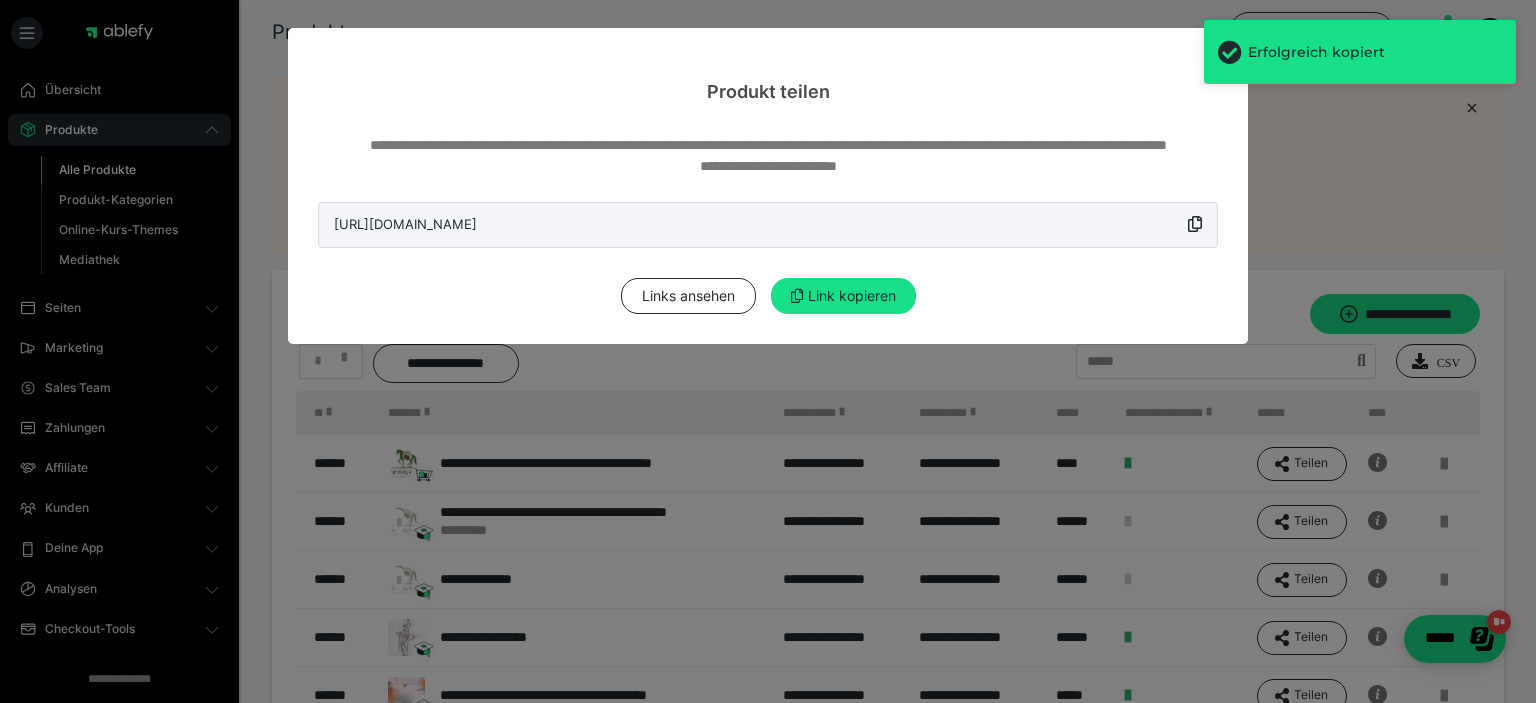 click on "**********" at bounding box center (768, 351) 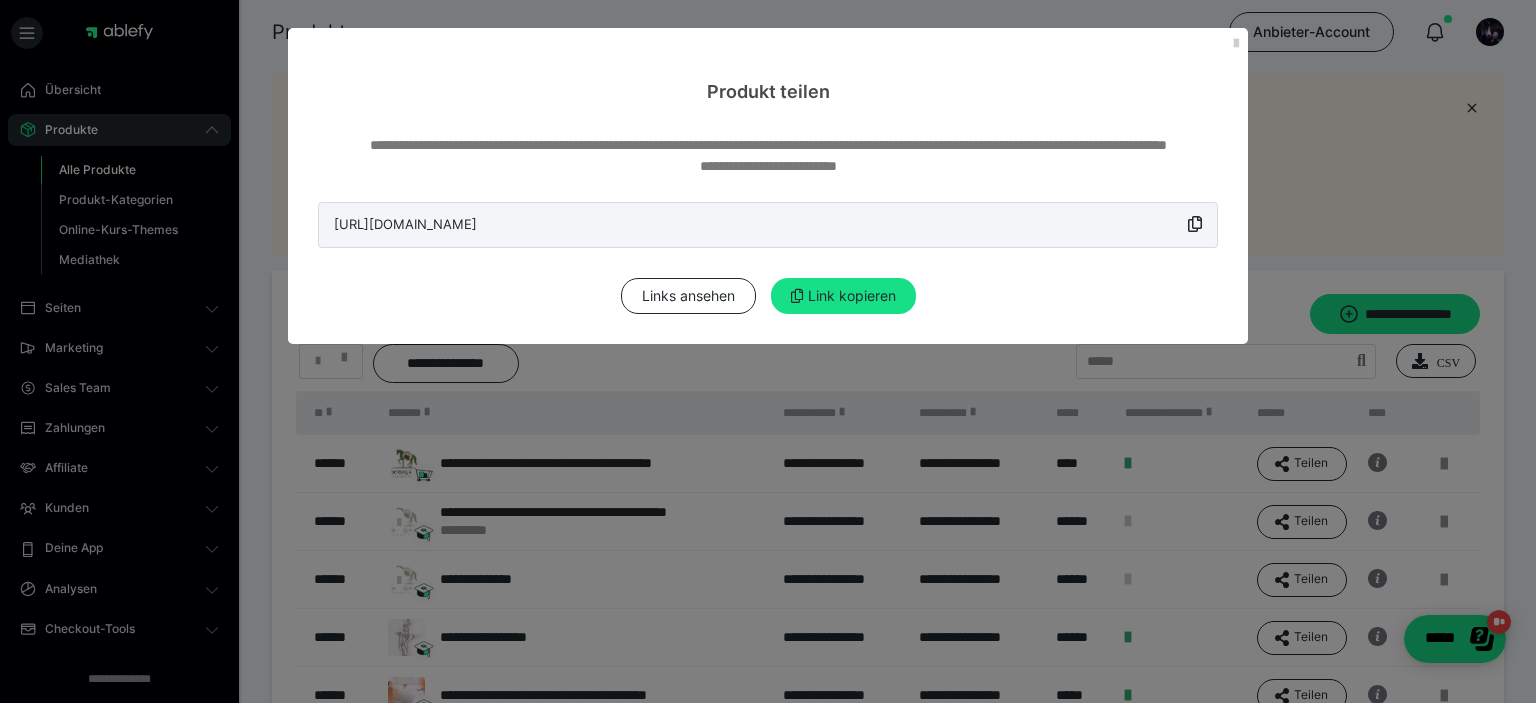click on "**********" at bounding box center [768, 351] 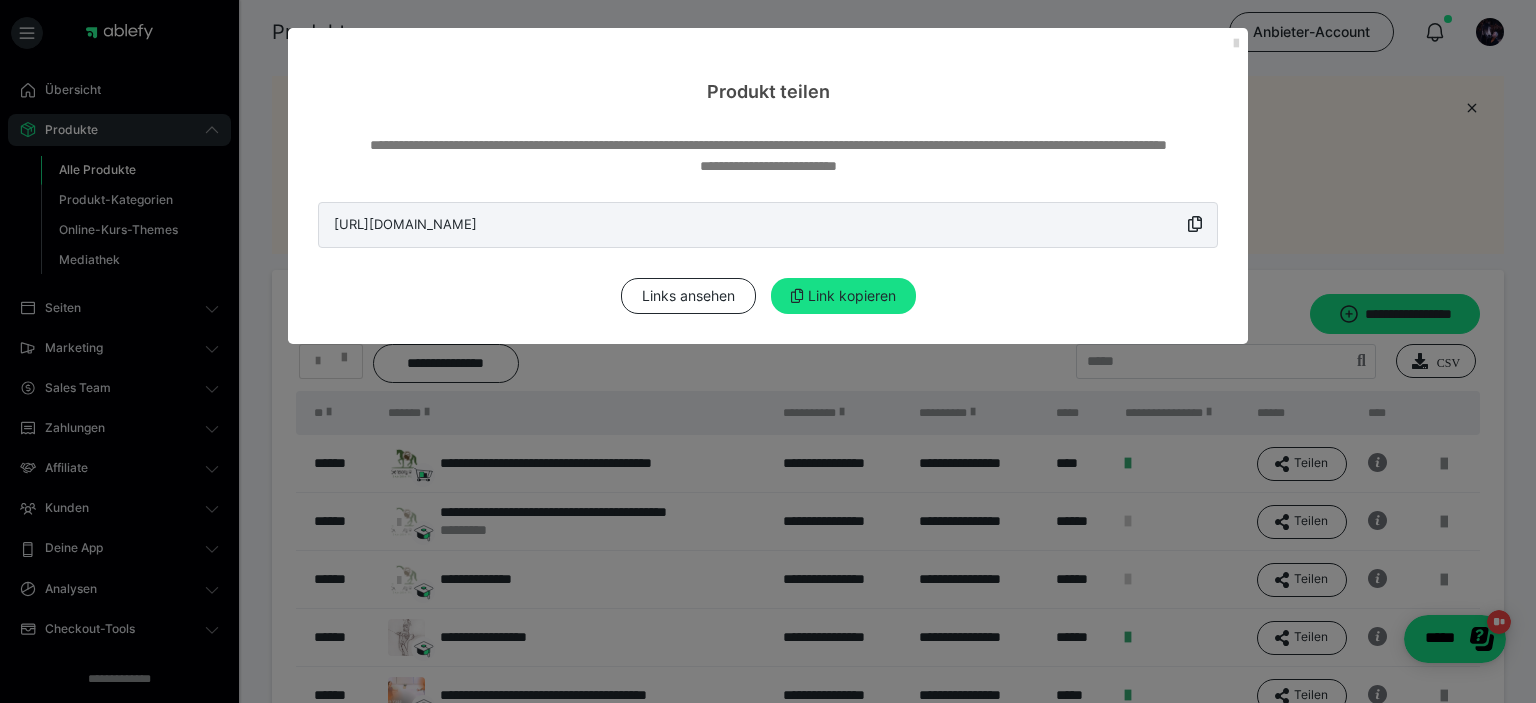click at bounding box center (1236, 44) 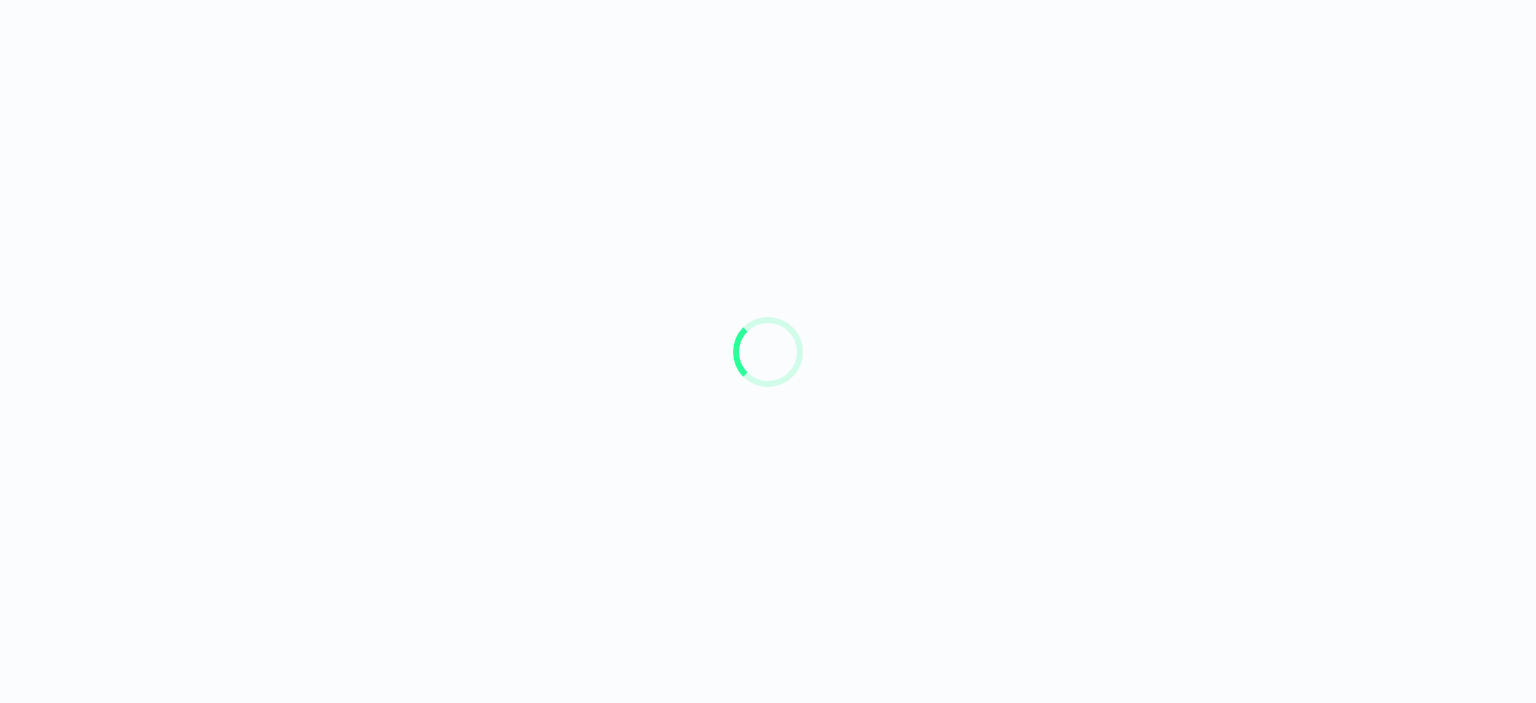 scroll, scrollTop: 0, scrollLeft: 0, axis: both 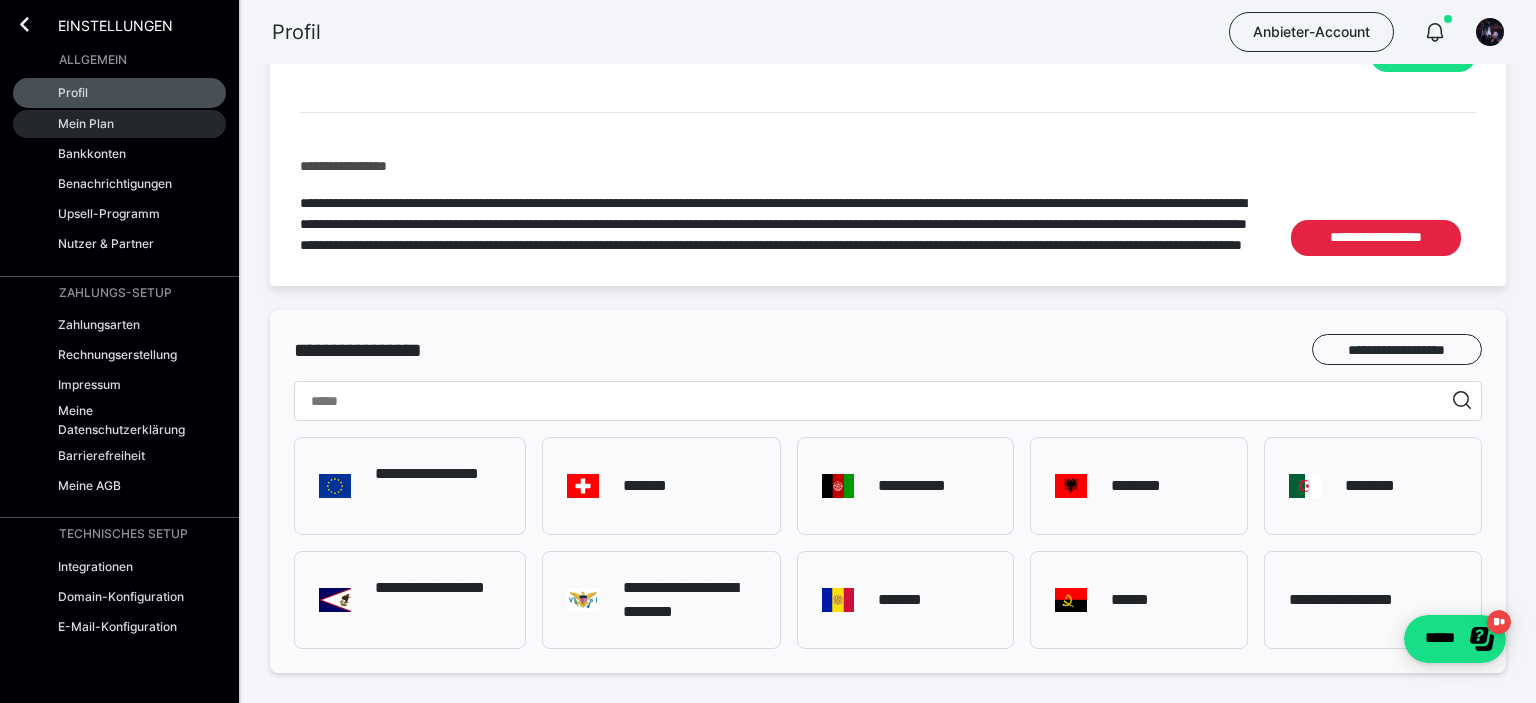 click on "Mein Plan" at bounding box center [86, 123] 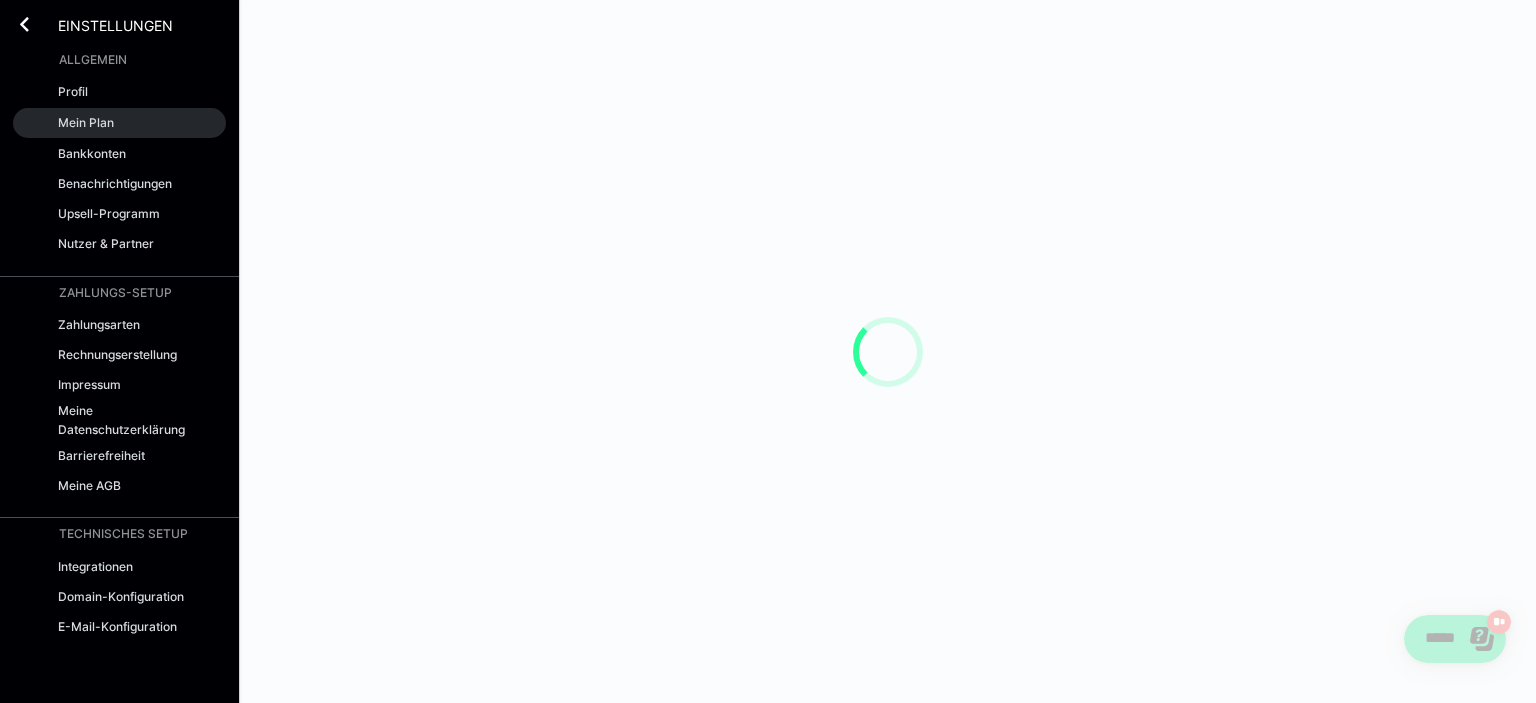 scroll, scrollTop: 0, scrollLeft: 0, axis: both 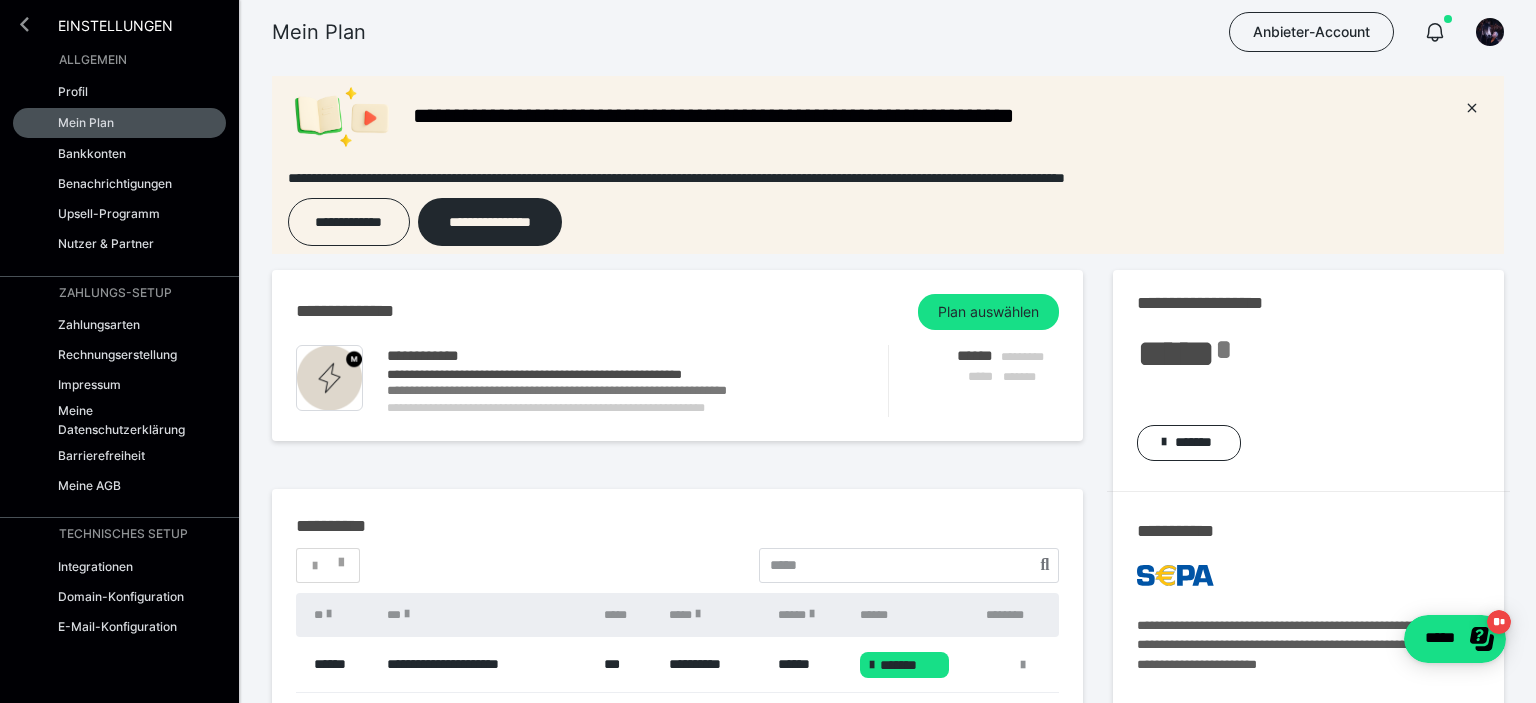 click at bounding box center (24, 24) 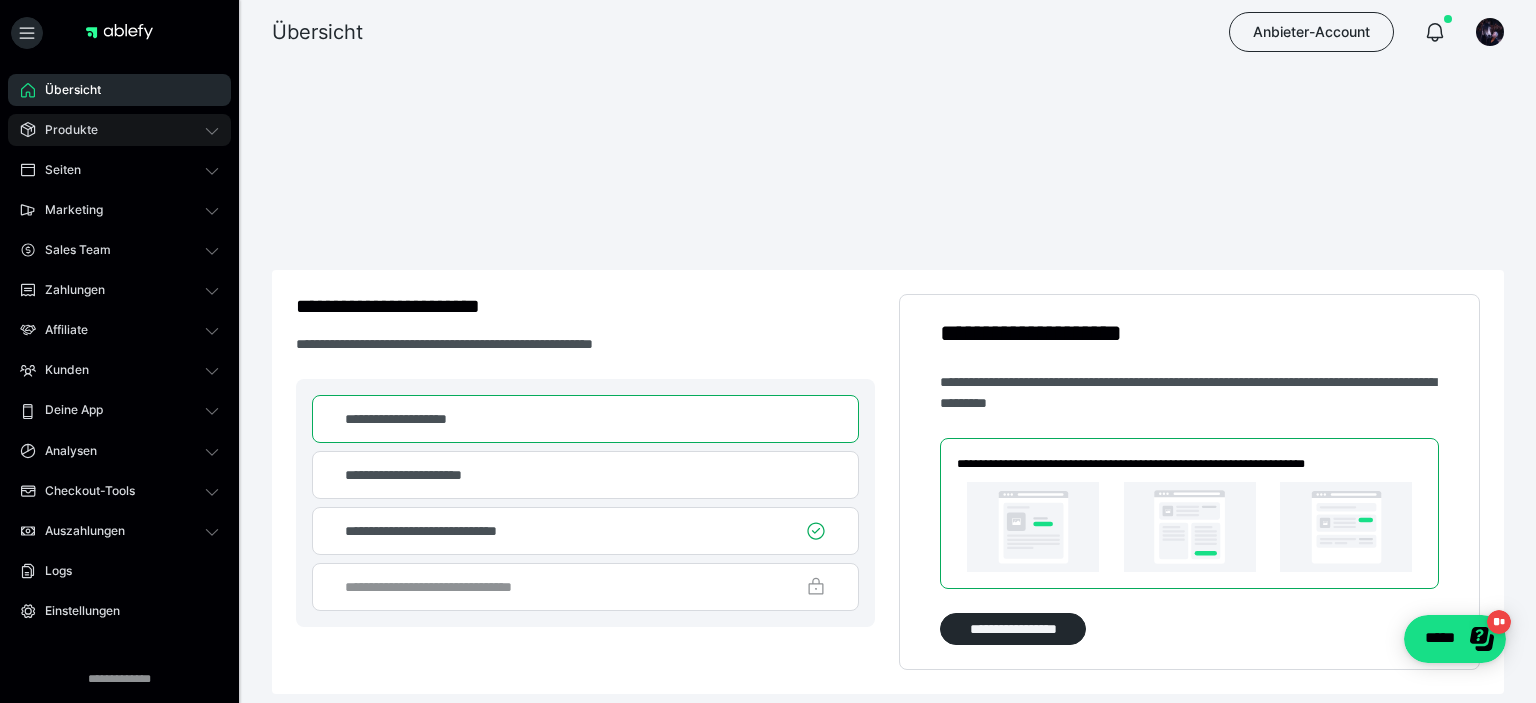 click on "Produkte" at bounding box center (64, 130) 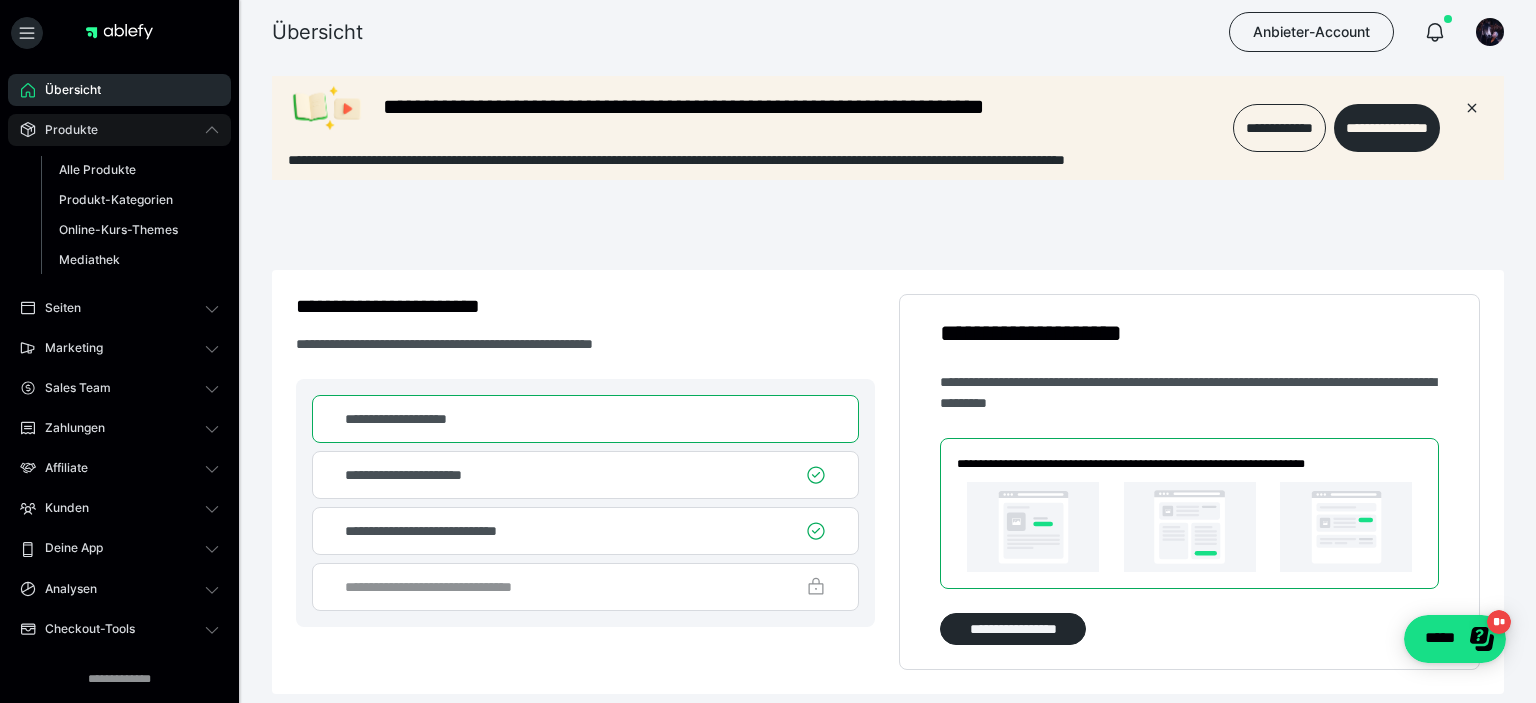 scroll, scrollTop: 0, scrollLeft: 0, axis: both 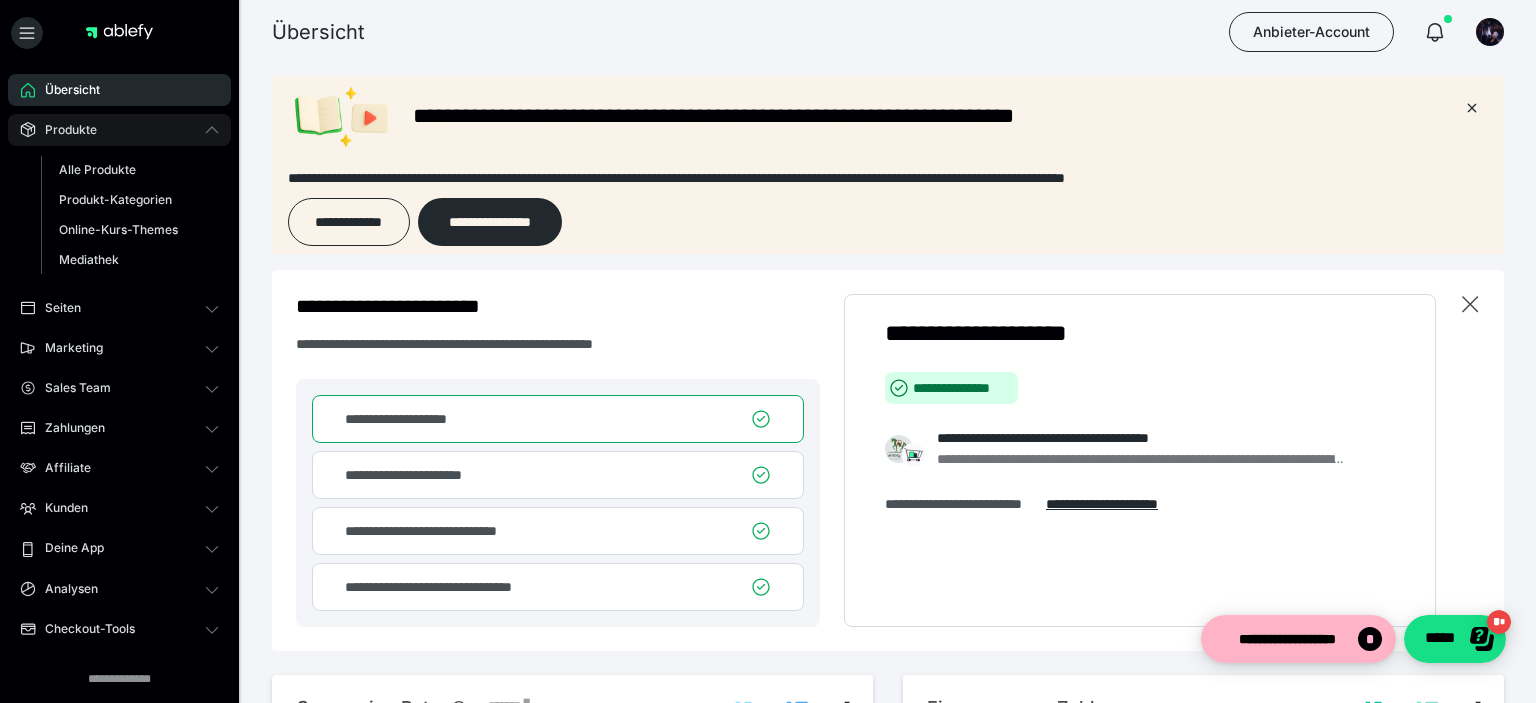 click on "Produkte" at bounding box center (64, 130) 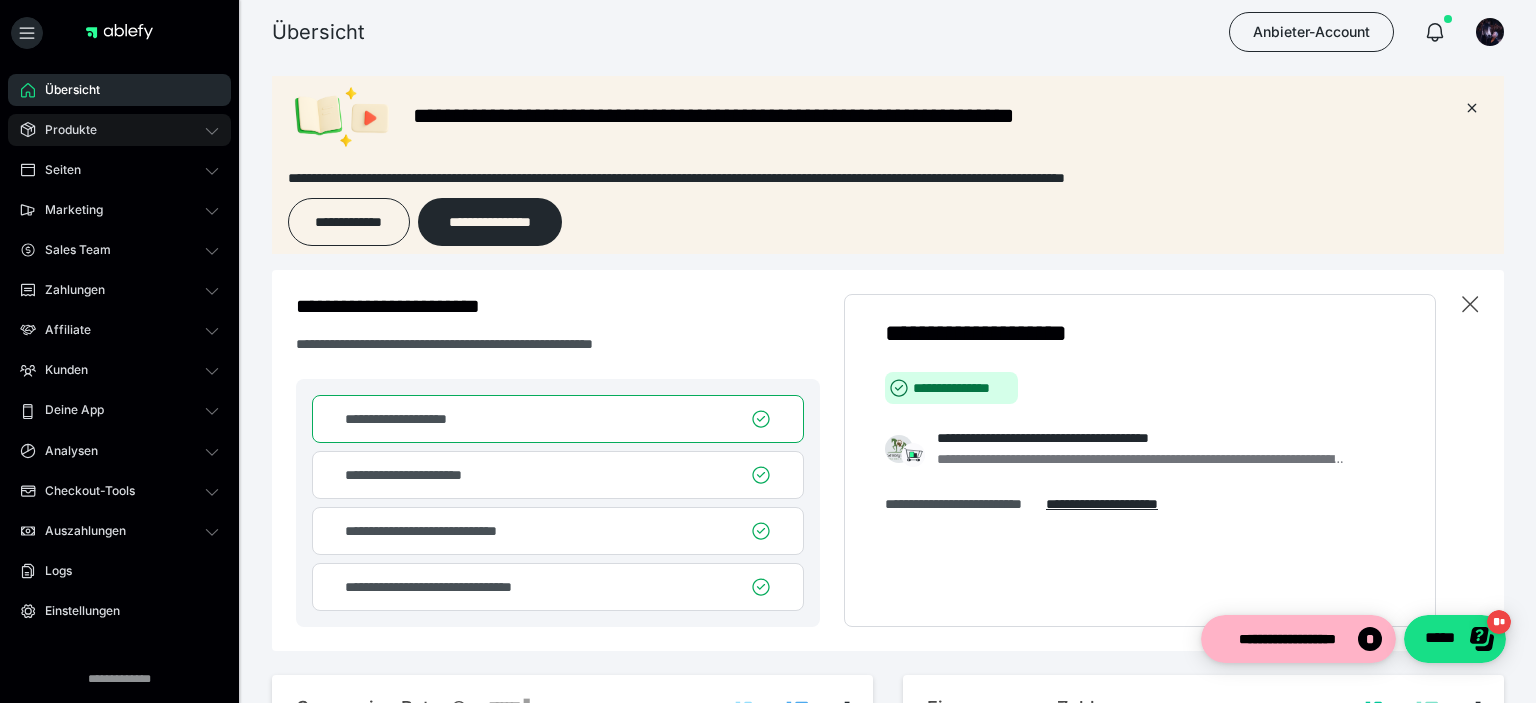 click on "Produkte" at bounding box center [64, 130] 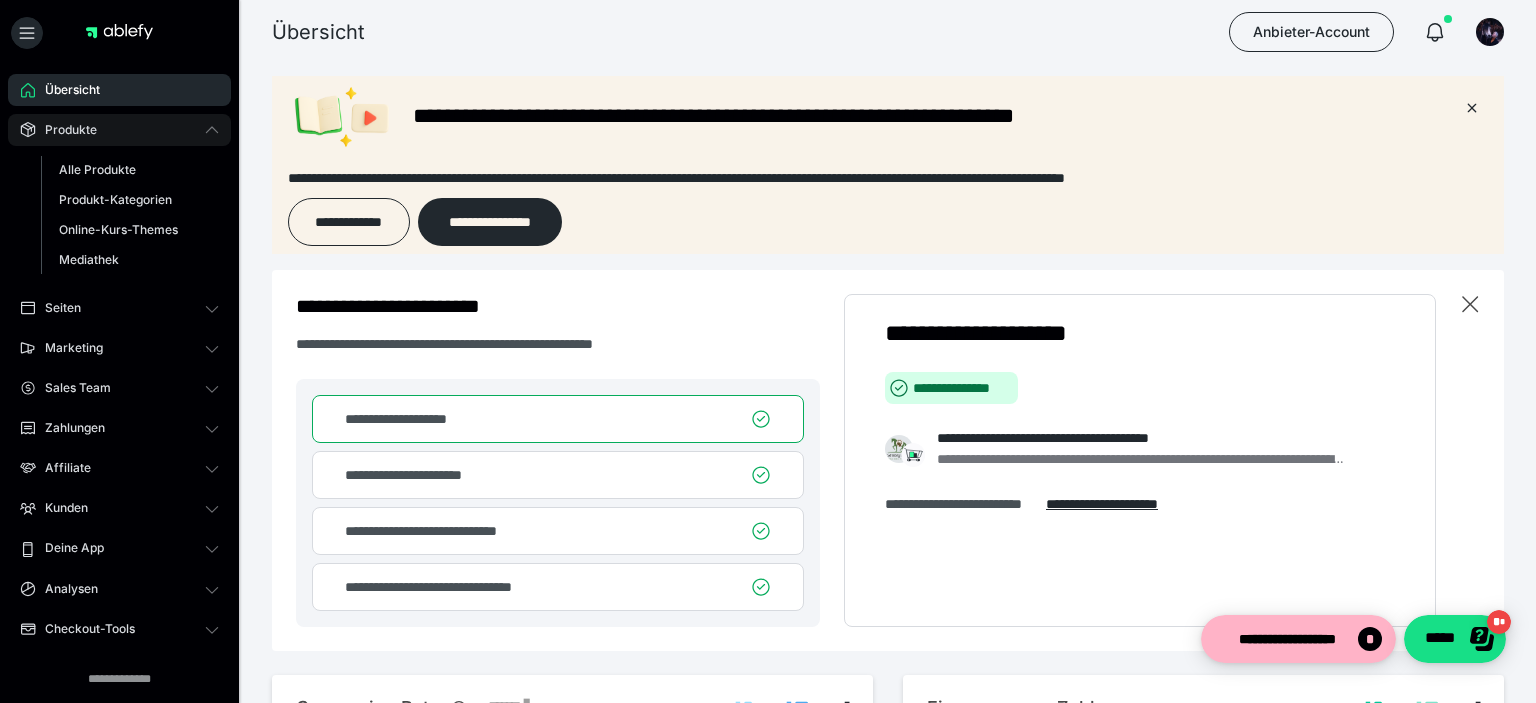 click on "Produkte" at bounding box center [64, 130] 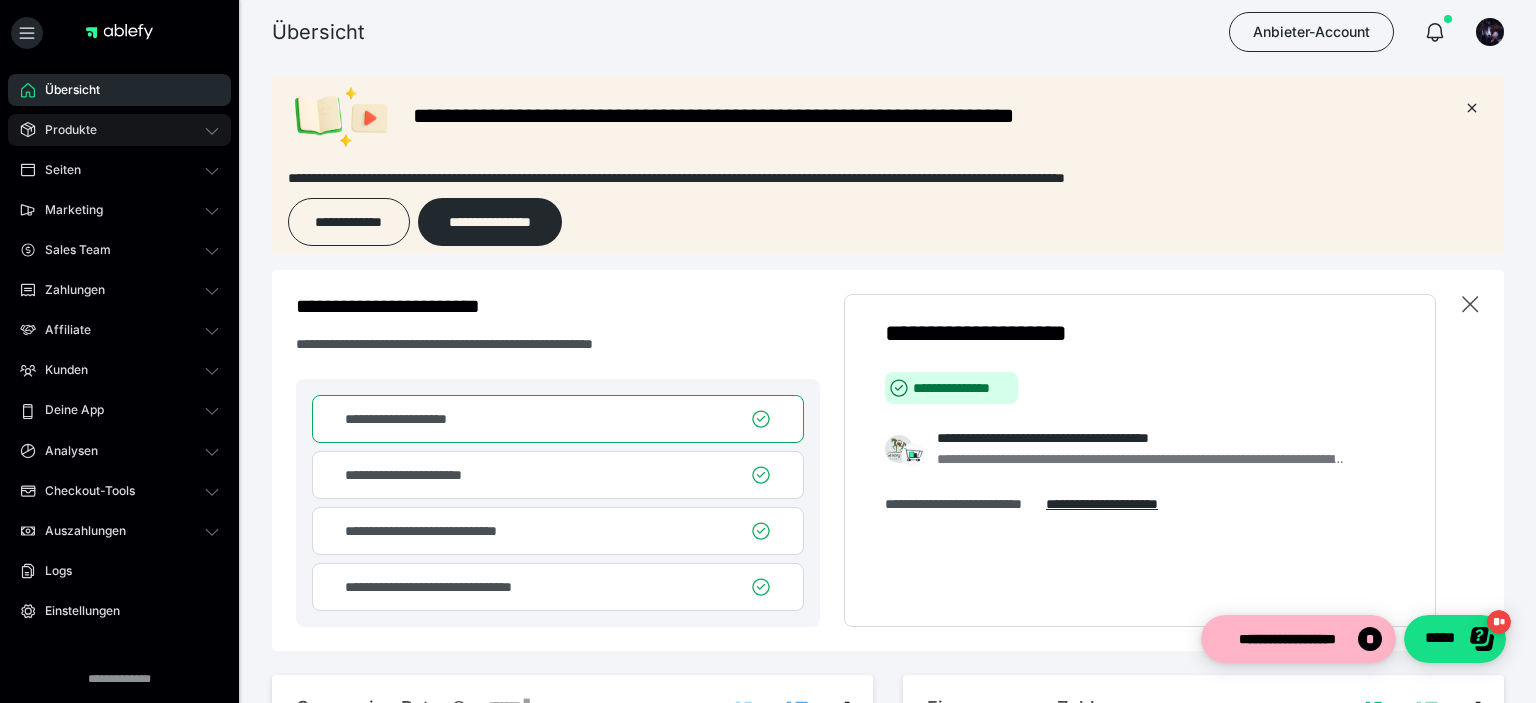 click on "Produkte" at bounding box center (64, 130) 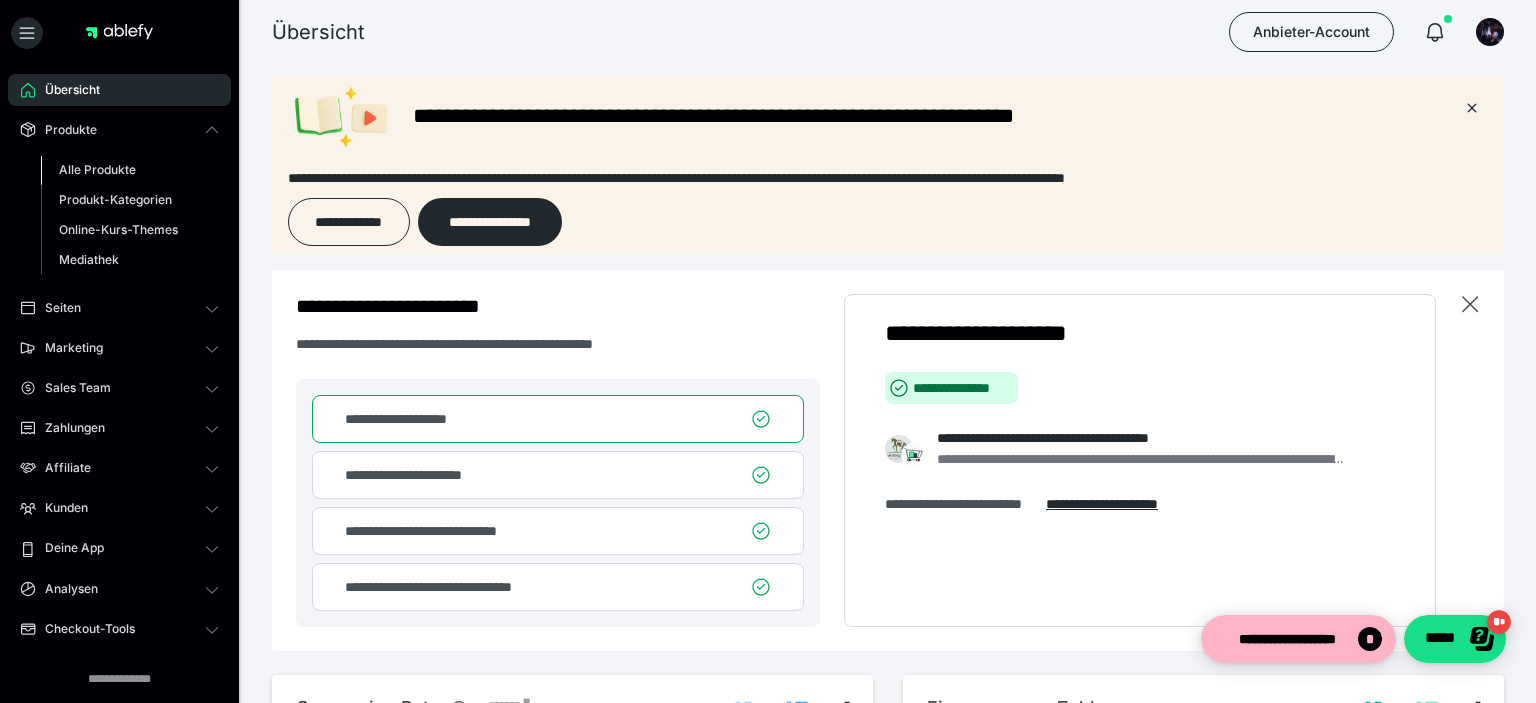click on "Alle Produkte" at bounding box center (97, 169) 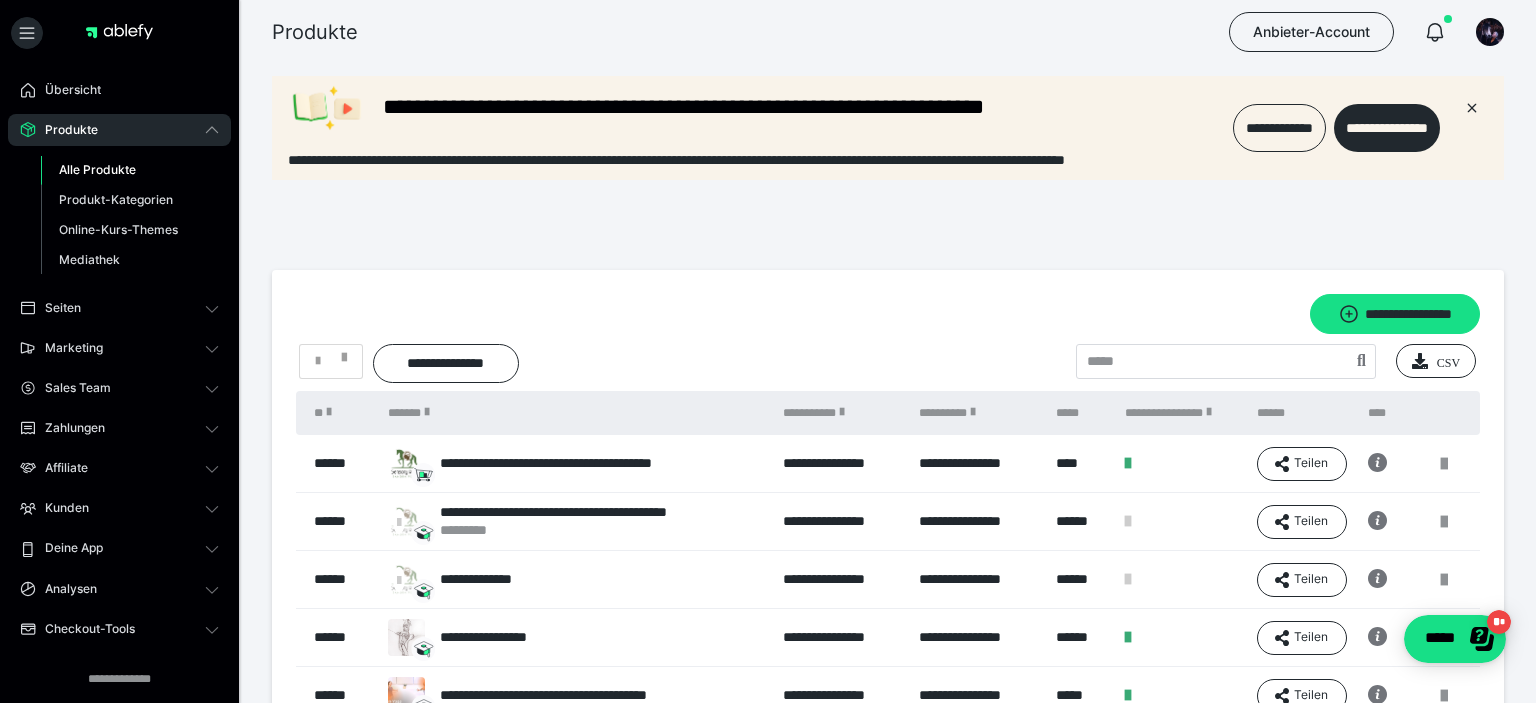 scroll, scrollTop: 0, scrollLeft: 0, axis: both 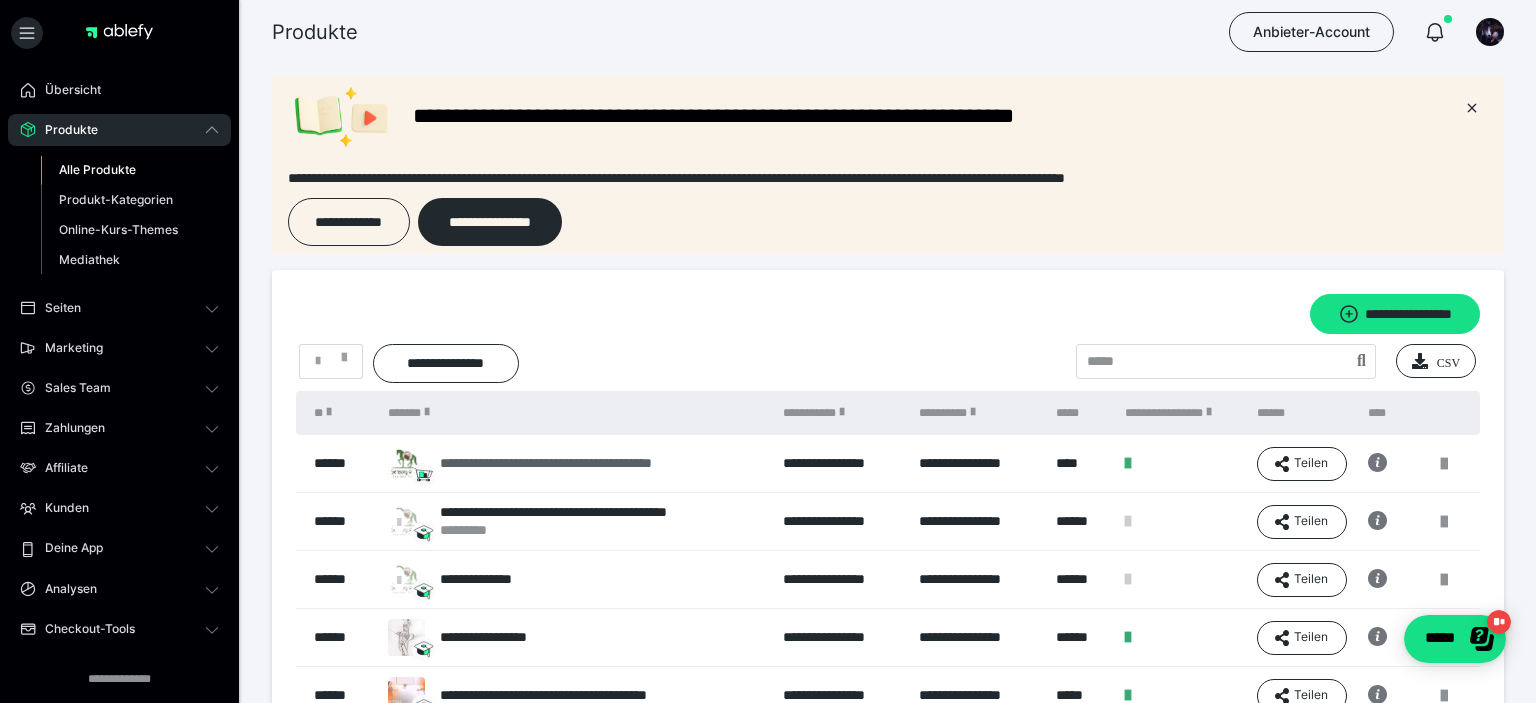 click on "**********" at bounding box center [600, 463] 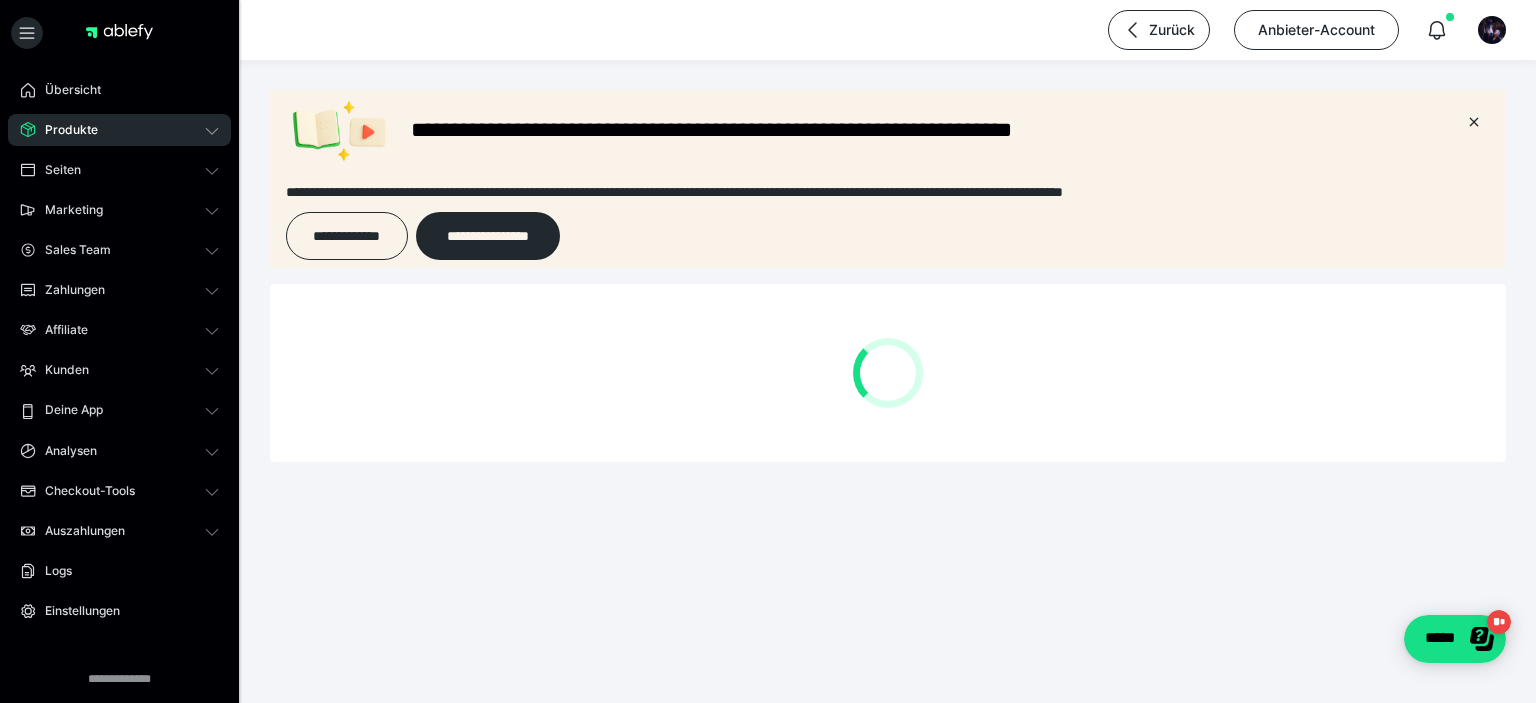 scroll, scrollTop: 0, scrollLeft: 0, axis: both 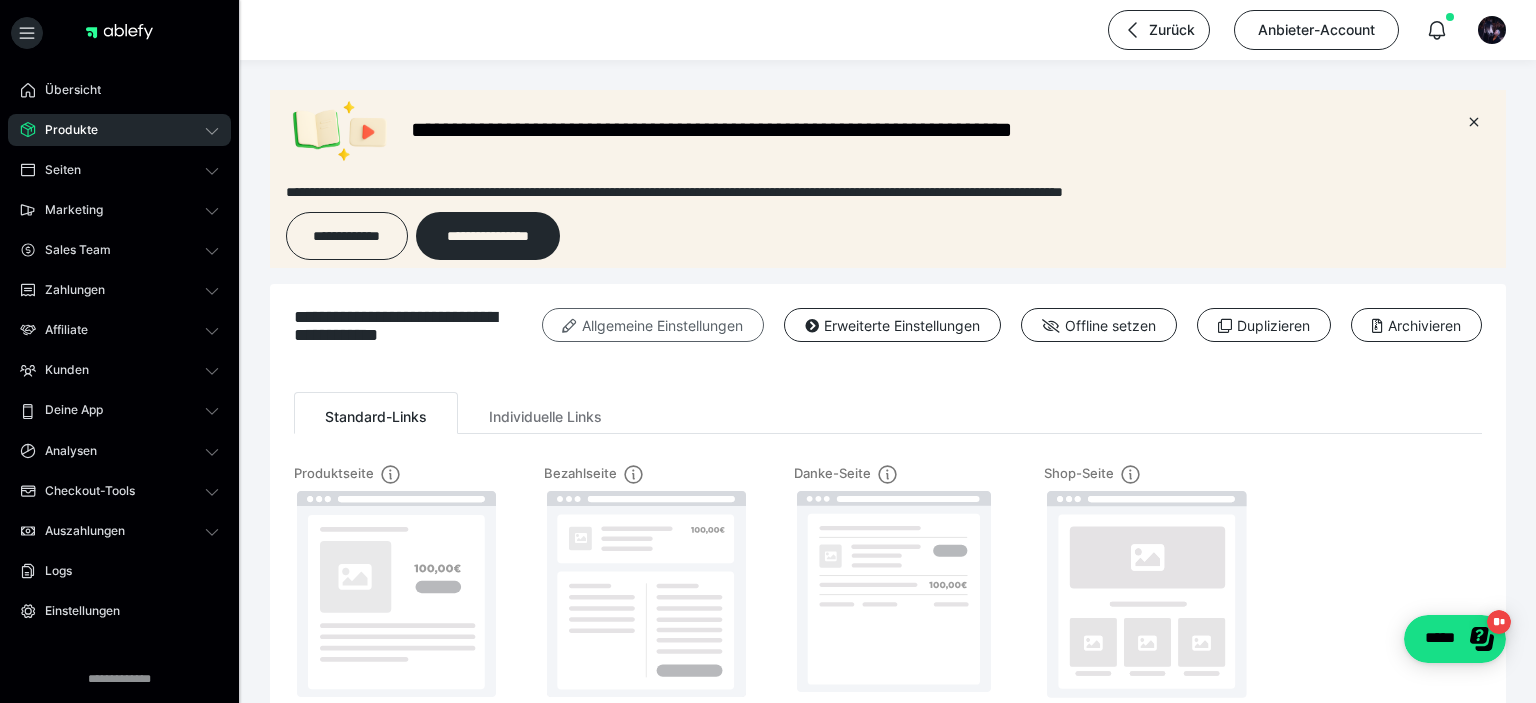 click on "Allgemeine Einstellungen" at bounding box center (653, 325) 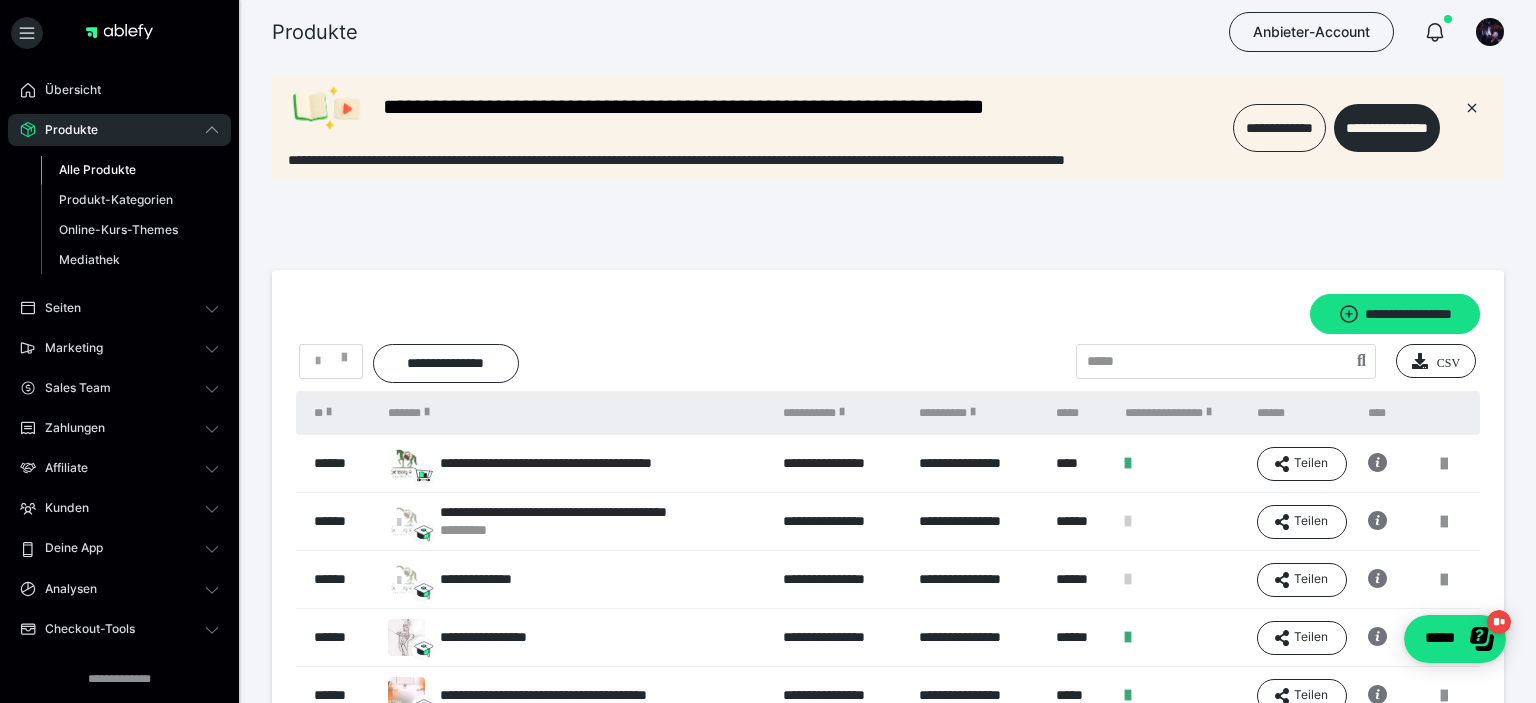 scroll, scrollTop: 0, scrollLeft: 0, axis: both 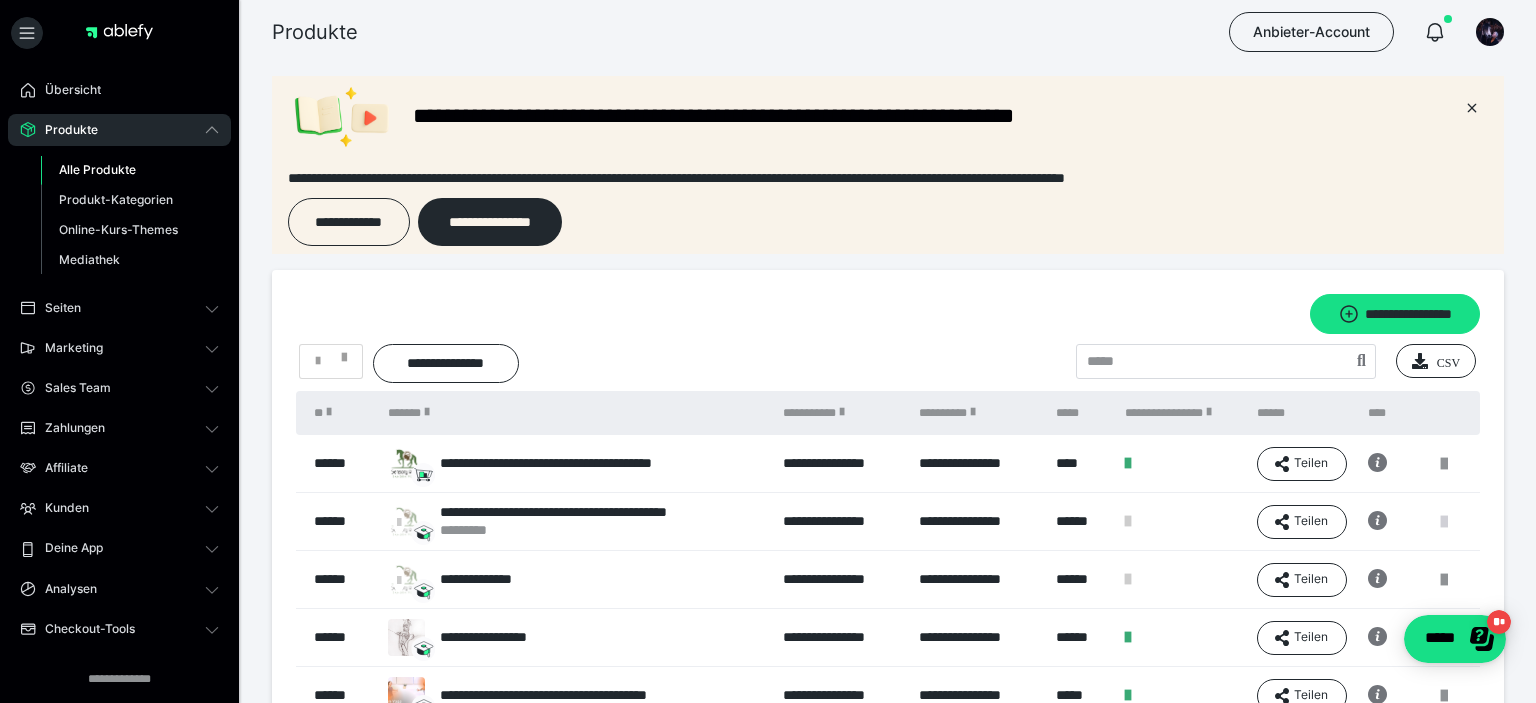 click at bounding box center [1444, 522] 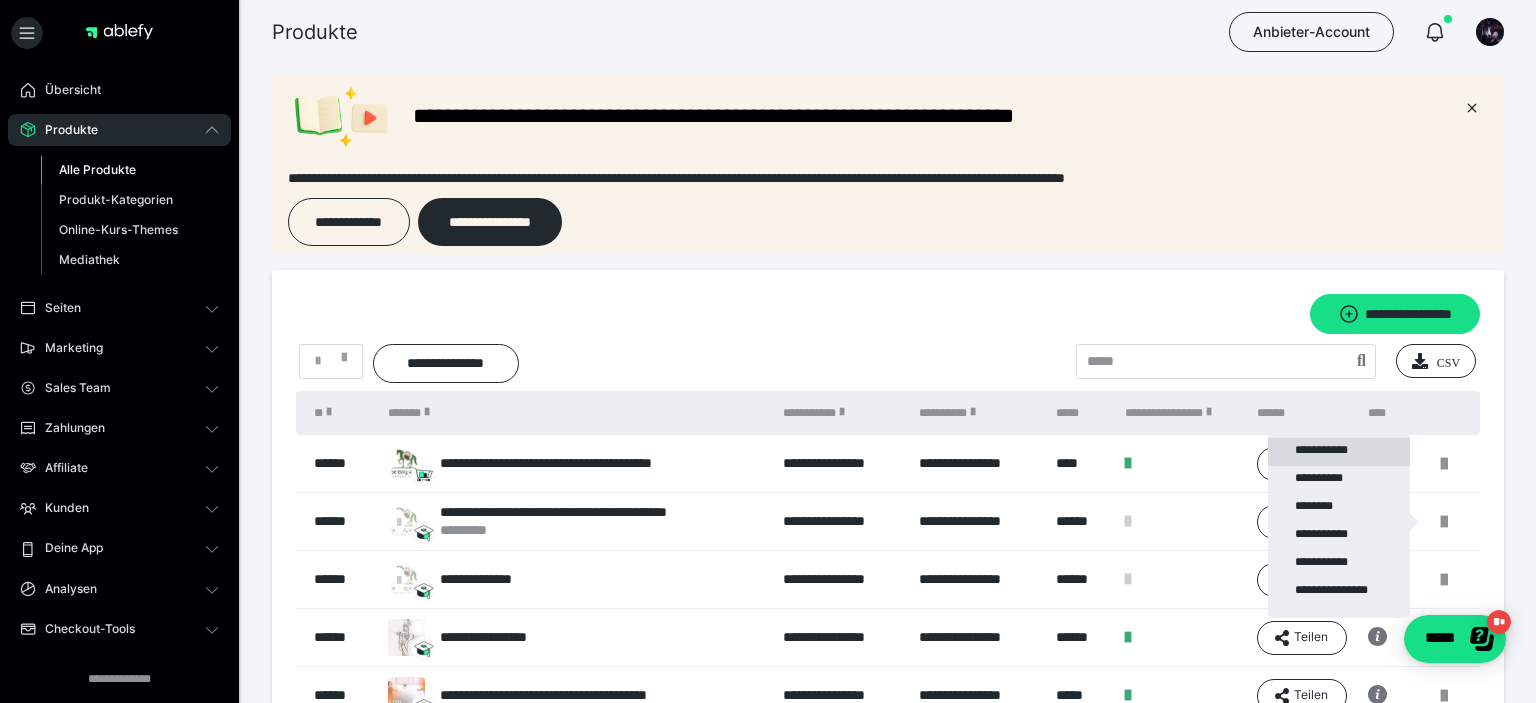 click on "**********" at bounding box center [1339, 452] 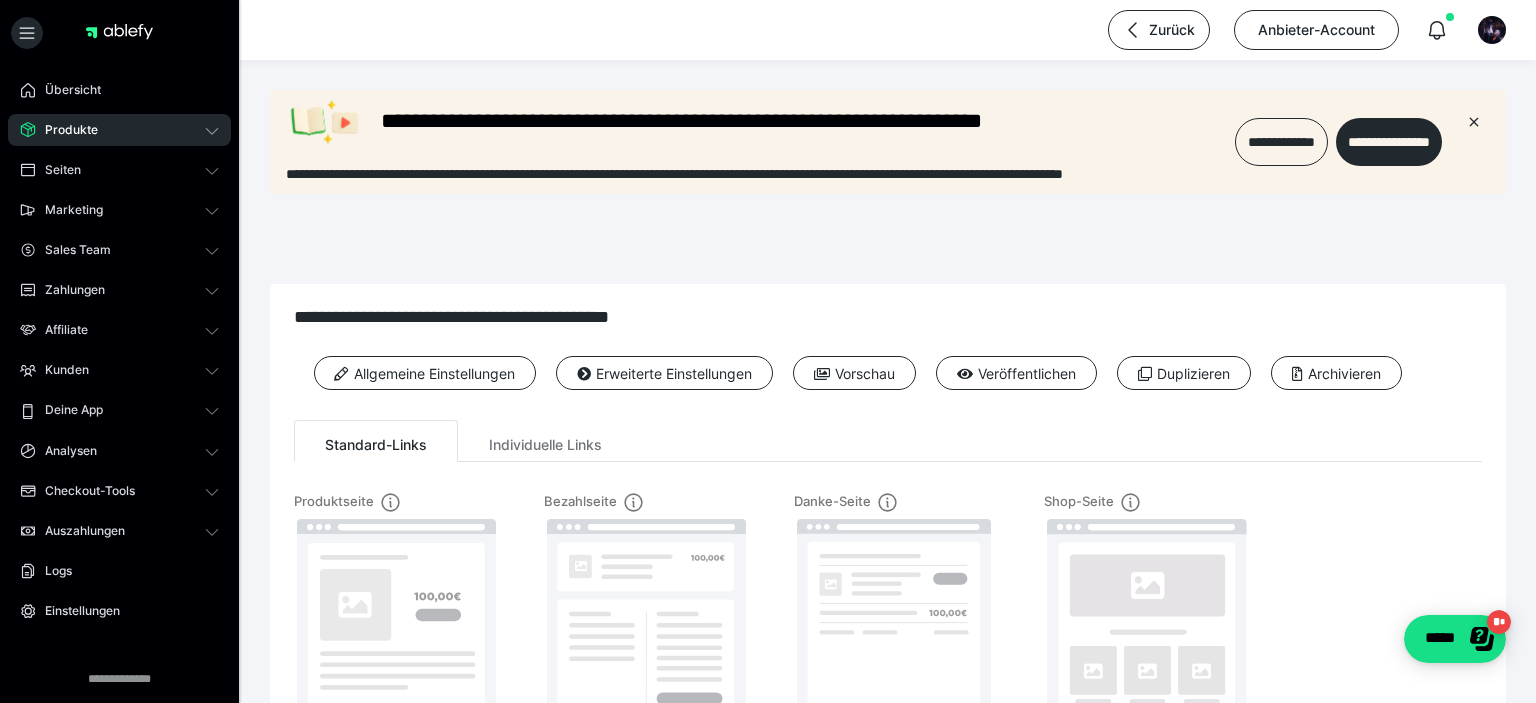 scroll, scrollTop: 0, scrollLeft: 0, axis: both 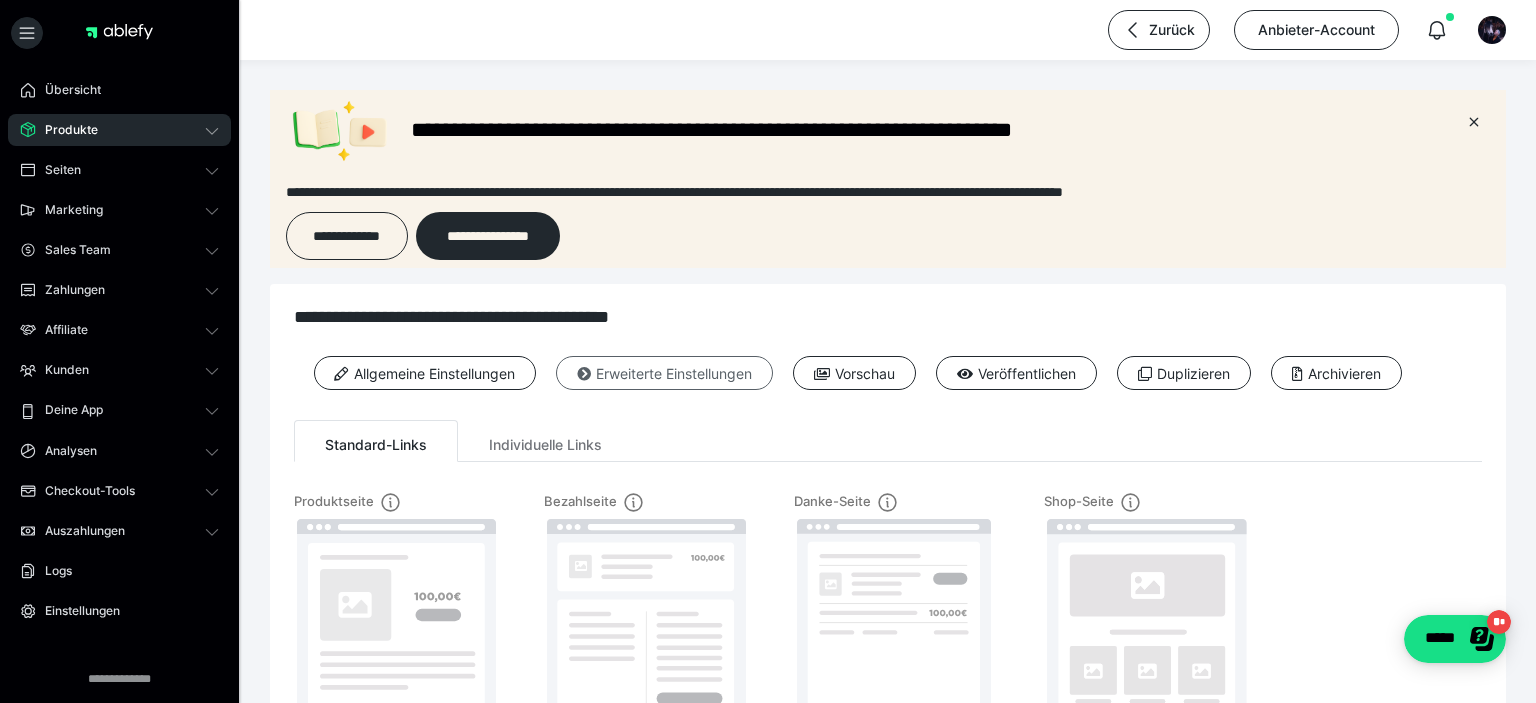 click on "Erweiterte Einstellungen" at bounding box center (664, 373) 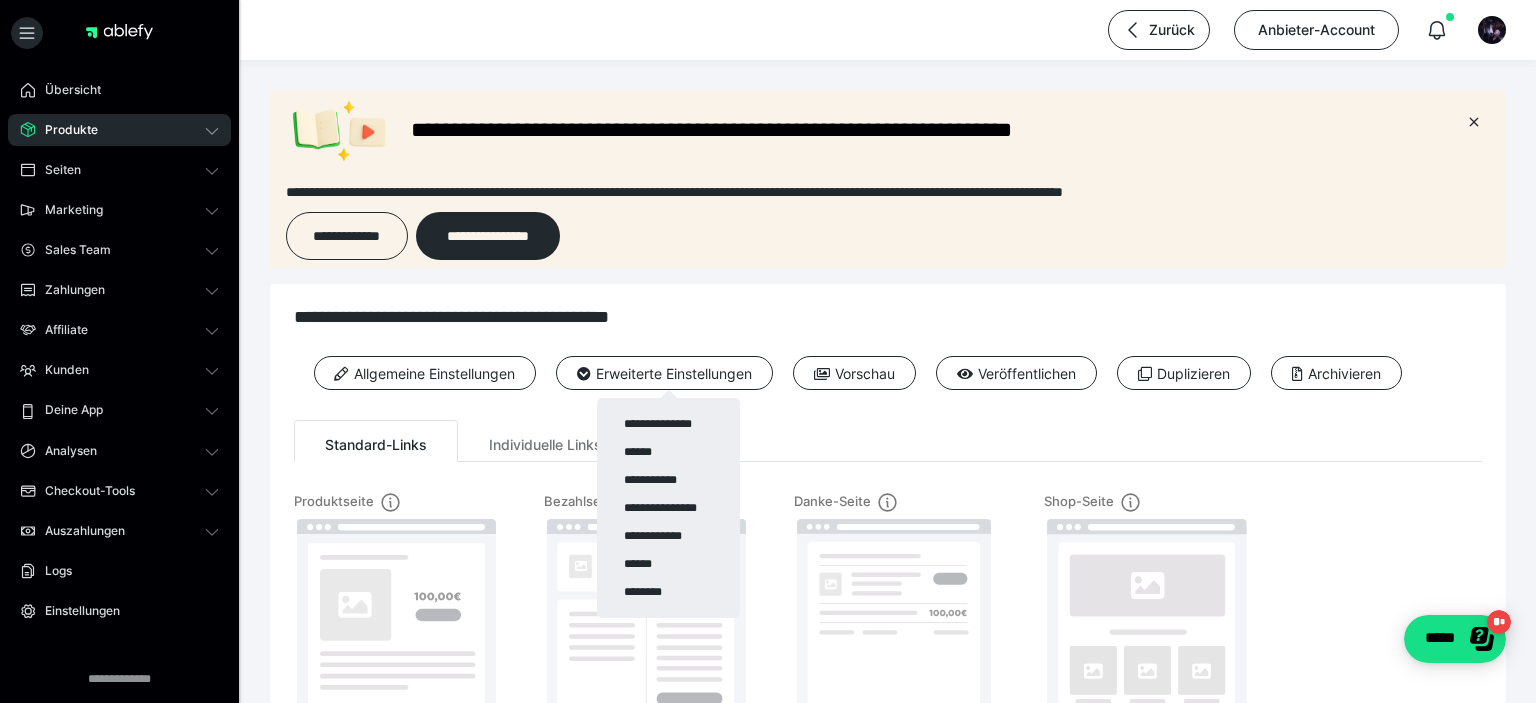 click at bounding box center [768, 351] 